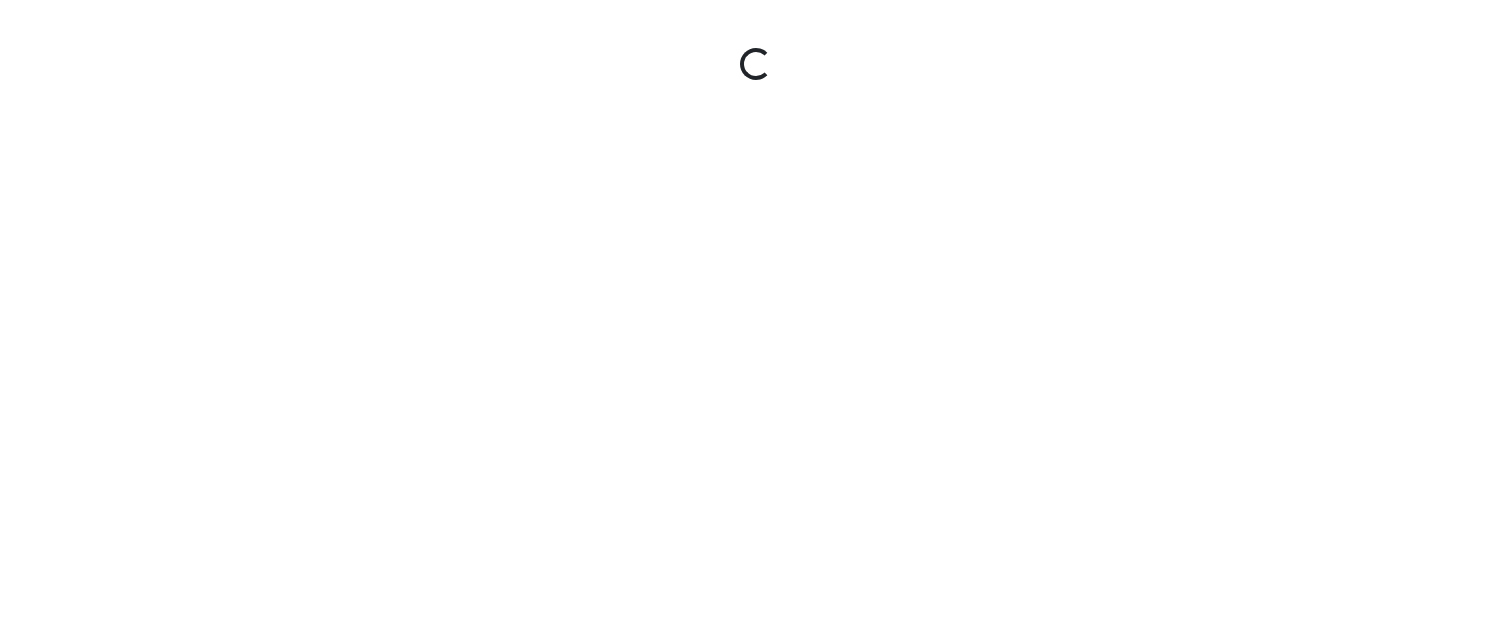 scroll, scrollTop: 0, scrollLeft: 0, axis: both 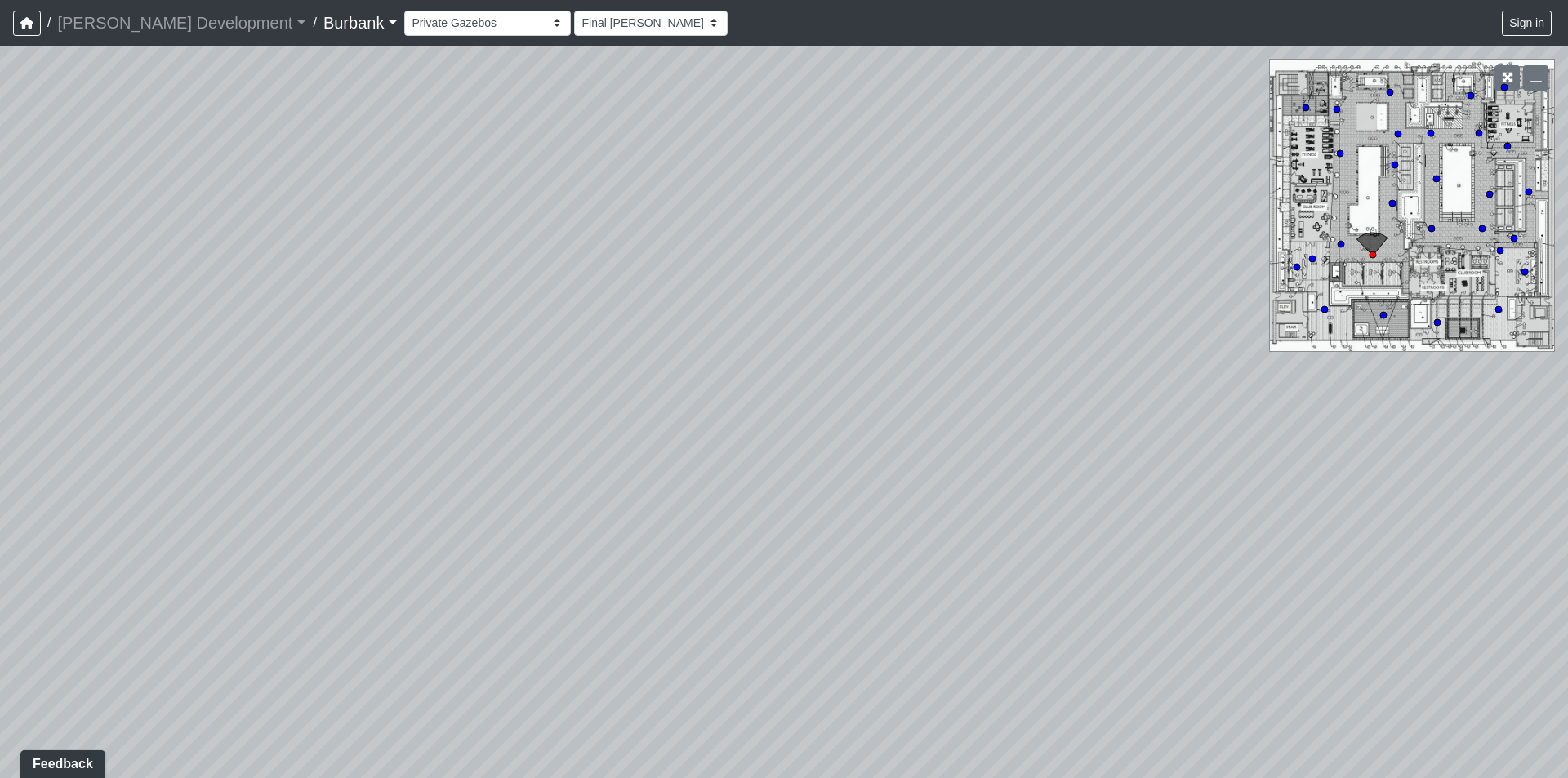drag, startPoint x: 821, startPoint y: 447, endPoint x: 575, endPoint y: 341, distance: 267.86564 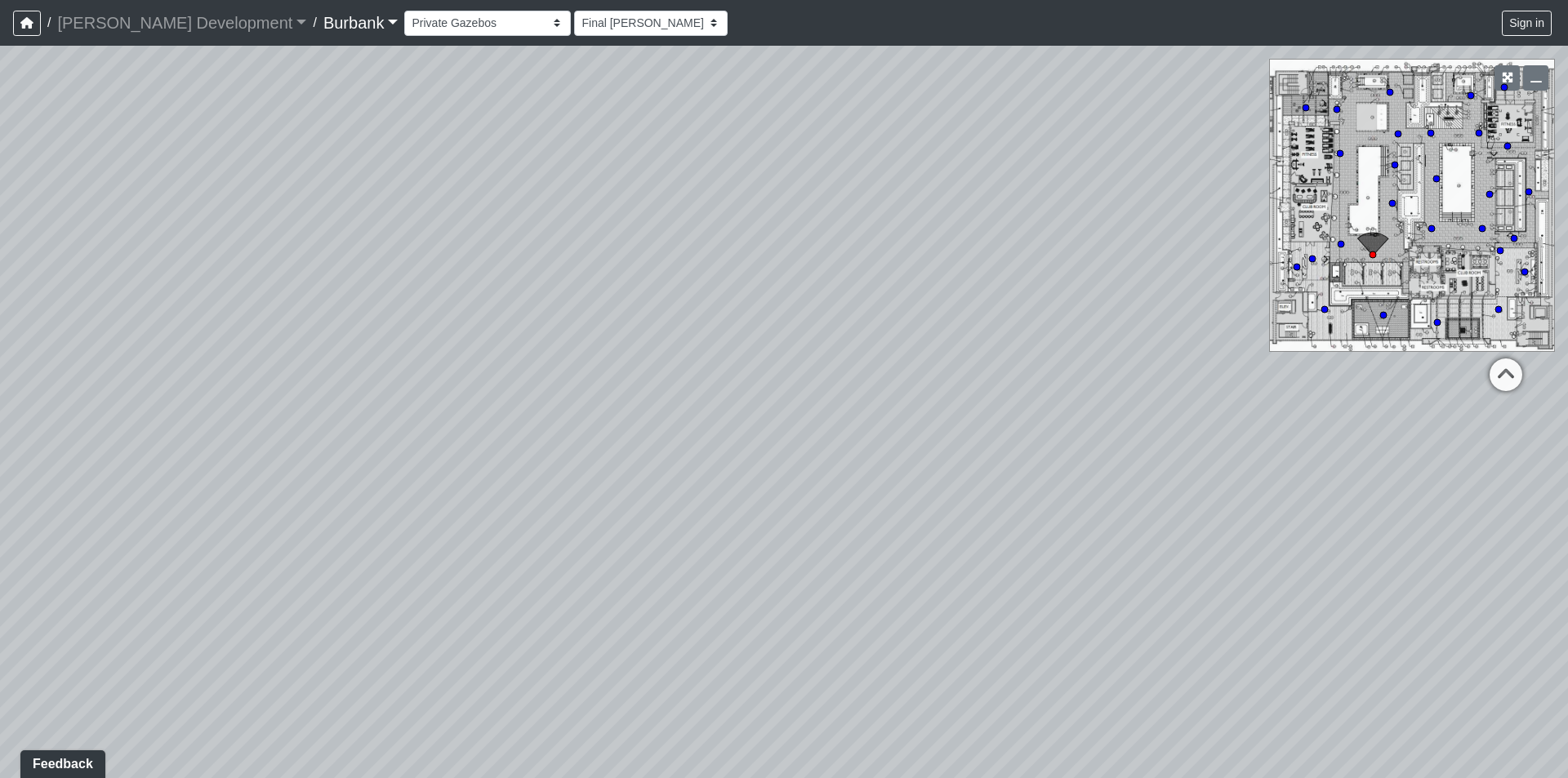 click on "Couch Counter Entry Pool Table Seating Cardio Entry Weights Archway Flatscreen Island Kitchen Nanawalls Seating Cardio Entry Weights Fireplace 1 Fireplace 2 Walkway 1 Walkway 2 Fireplace Grill Counter Patio Sock Hop Entry Turf Walkway Booth Seating Conference Room 1 Conference Room 2 Conference Room Entry Counters Entry Screen Wall Windows Balcony Bench Patio Nanawall Windows Entry Seating Arch Hallway Counter Entry Hallway Leasing Entry Leasing Office 1 Leasing Office 2 Mailroom Entry Popup Retail Top of Ramp Waiting Area 1 Waiting Area 2 Archway Back Door Bottom of Stairs Elevator Hallway Package Center Ramp Top of Stairs Archway Bathroom Booth Entry Hallway Kitchen Seating Entry TV Counter Entry Green Screen Hallway Long Counter Make-Up Room Pivot Door Podcast Room 1 Podcast Room 2 Prop Storage Bench Firepit Grill 1 Grill 2 Turf Booth Seating Conference Room Counters Entry Pods Couch Entry Lobby Mailroom Hallway 1 Mailroom Hallway 2 Office 1 Office 2 Package Room Seating Cabanas Deck Fireplace Pool Entry" at bounding box center (979, 23) 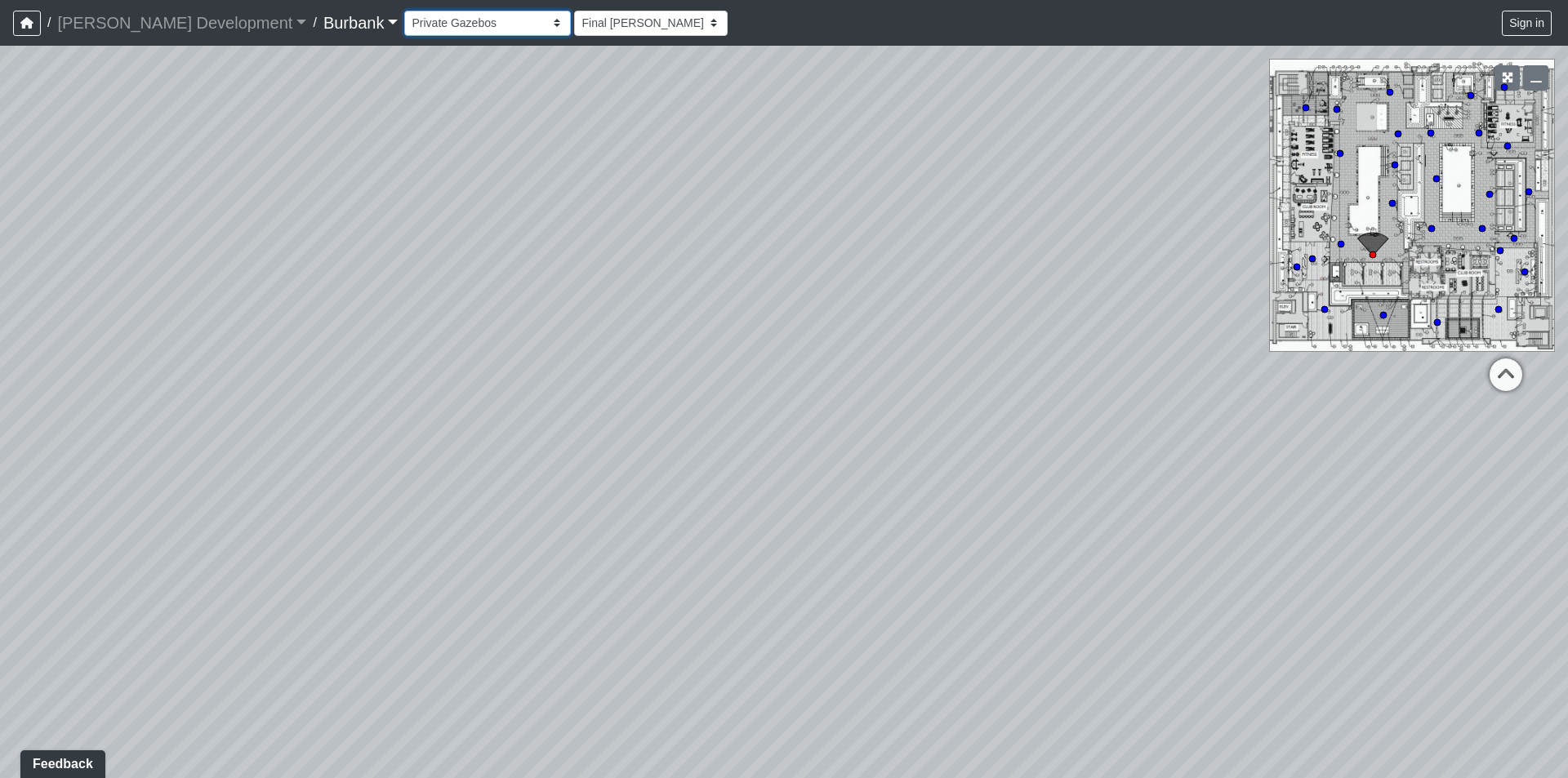 click on "Couch Counter Entry Pool Table Seating Cardio Entry Weights Archway Flatscreen Island Kitchen Nanawalls Seating Cardio Entry Weights Fireplace 1 Fireplace 2 Walkway 1 Walkway 2 Fireplace Grill Counter Patio Sock Hop Entry Turf Walkway Booth Seating Conference Room 1 Conference Room 2 Conference Room Entry Counters Entry Screen Wall Windows Balcony Bench Patio Nanawall Windows Entry Seating Arch Hallway Counter Entry Hallway Leasing Entry Leasing Office 1 Leasing Office 2 Mailroom Entry Popup Retail Top of Ramp Waiting Area 1 Waiting Area 2 Archway Back Door Bottom of Stairs Elevator Hallway Package Center Ramp Top of Stairs Archway Bathroom Booth Entry Hallway Kitchen Seating Entry TV Counter Entry Green Screen Hallway Long Counter Make-Up Room Pivot Door Podcast Room 1 Podcast Room 2 Prop Storage Bench Firepit Grill 1 Grill 2 Turf Booth Seating Conference Room Counters Entry Pods Couch Entry Lobby Mailroom Hallway 1 Mailroom Hallway 2 Office 1 Office 2 Package Room Seating Cabanas Deck Fireplace Pool Entry" at bounding box center (488, 23) 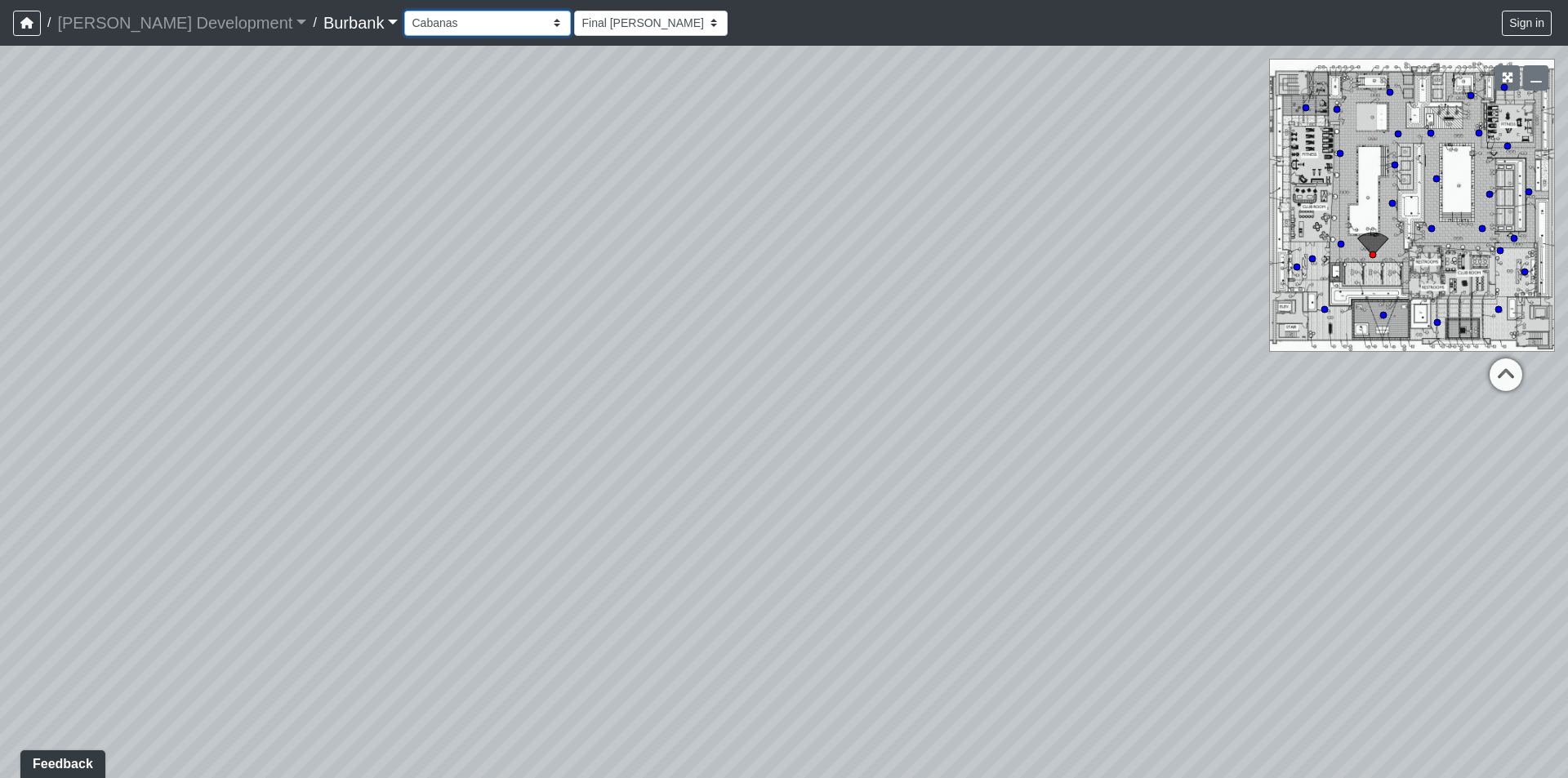 click on "Couch Counter Entry Pool Table Seating Cardio Entry Weights Archway Flatscreen Island Kitchen Nanawalls Seating Cardio Entry Weights Fireplace 1 Fireplace 2 Walkway 1 Walkway 2 Fireplace Grill Counter Patio Sock Hop Entry Turf Walkway Booth Seating Conference Room 1 Conference Room 2 Conference Room Entry Counters Entry Screen Wall Windows Balcony Bench Patio Nanawall Windows Entry Seating Arch Hallway Counter Entry Hallway Leasing Entry Leasing Office 1 Leasing Office 2 Mailroom Entry Popup Retail Top of Ramp Waiting Area 1 Waiting Area 2 Archway Back Door Bottom of Stairs Elevator Hallway Package Center Ramp Top of Stairs Archway Bathroom Booth Entry Hallway Kitchen Seating Entry TV Counter Entry Green Screen Hallway Long Counter Make-Up Room Pivot Door Podcast Room 1 Podcast Room 2 Prop Storage Bench Firepit Grill 1 Grill 2 Turf Booth Seating Conference Room Counters Entry Pods Couch Entry Lobby Mailroom Hallway 1 Mailroom Hallway 2 Office 1 Office 2 Package Room Seating Cabanas Deck Fireplace Pool Entry" at bounding box center (488, 23) 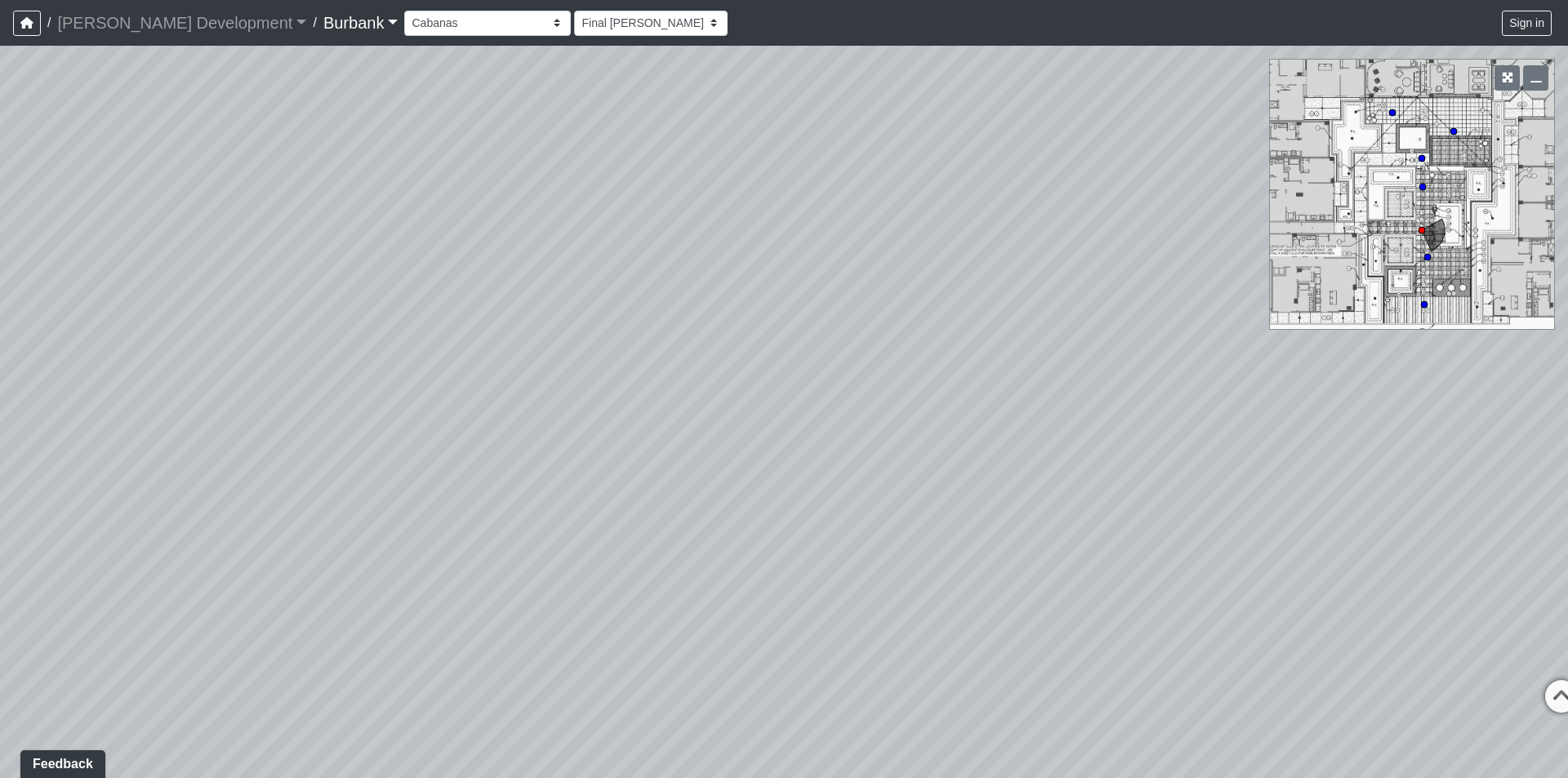 drag, startPoint x: 1022, startPoint y: 425, endPoint x: 981, endPoint y: 344, distance: 90.78546 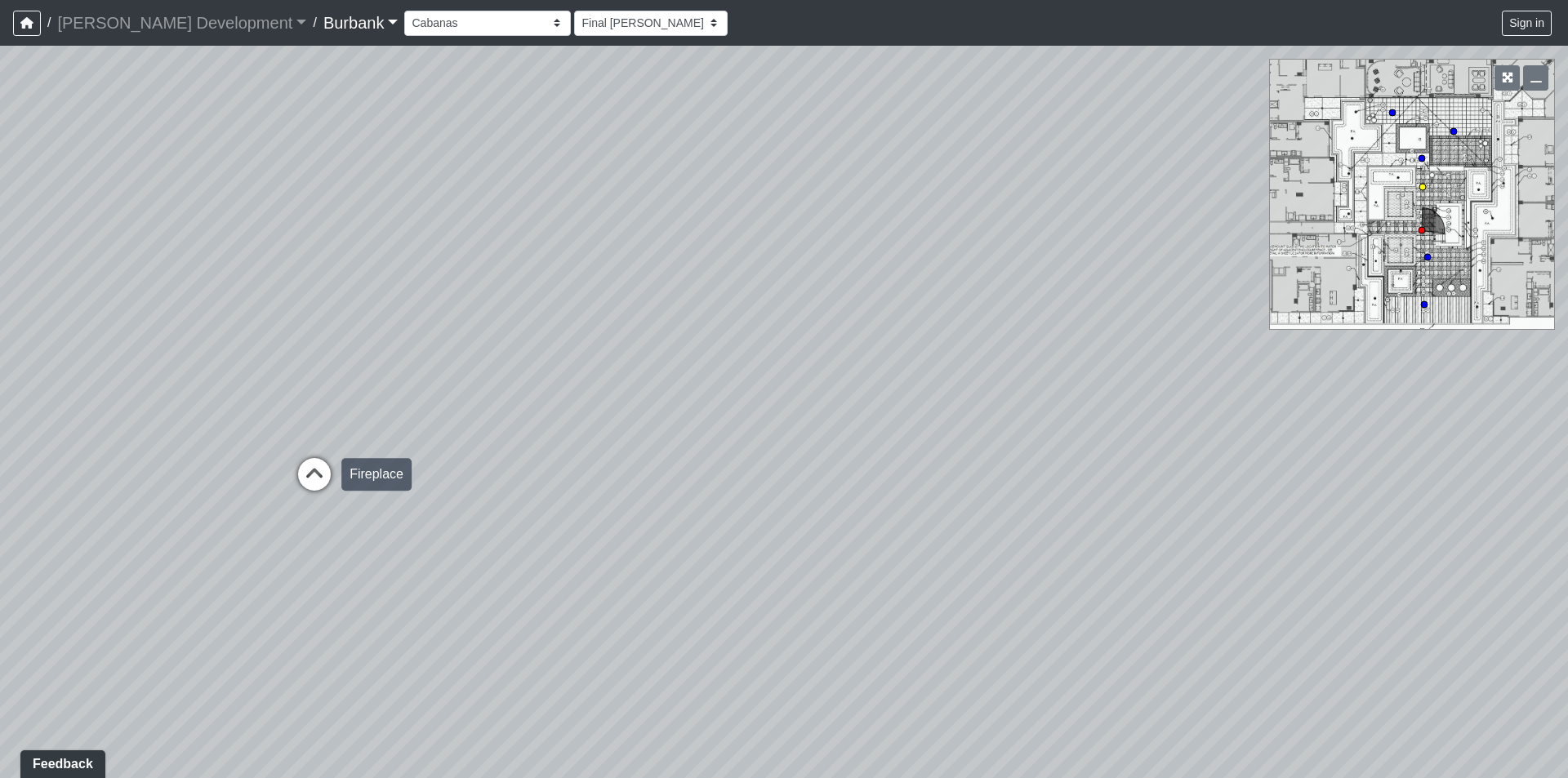click at bounding box center (314, 482) 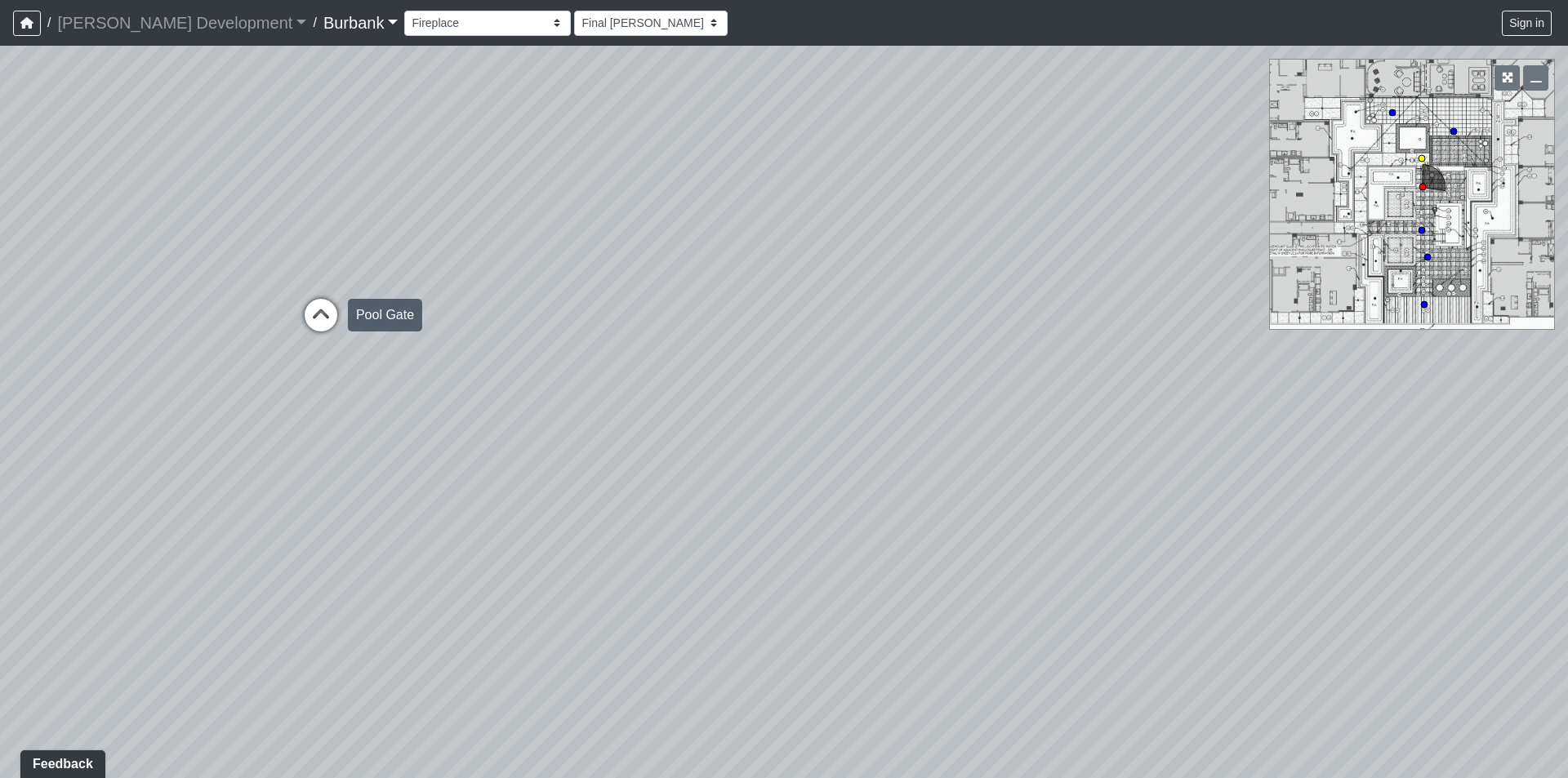 click at bounding box center [321, 323] 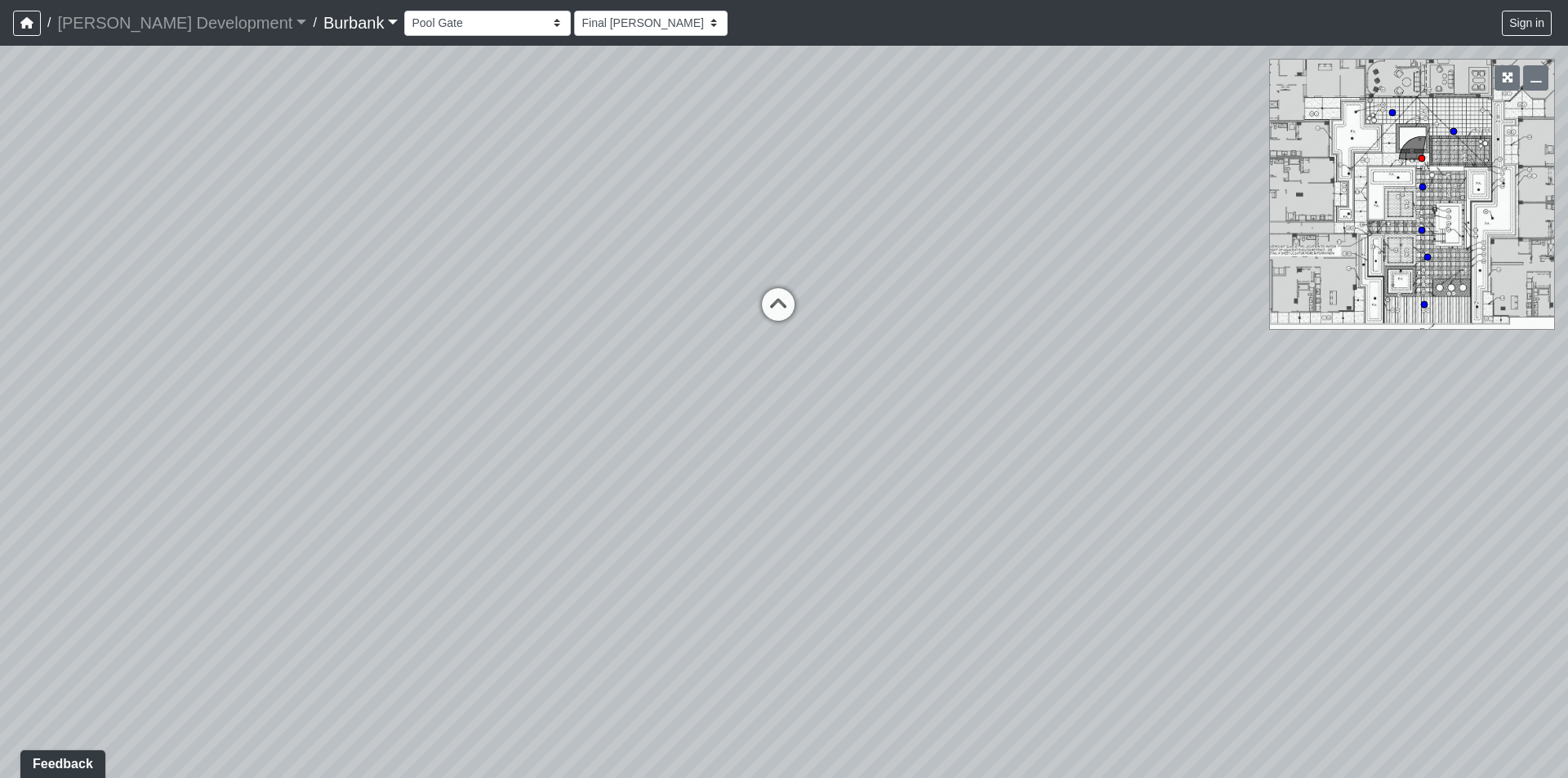 drag, startPoint x: 363, startPoint y: 331, endPoint x: 1627, endPoint y: 367, distance: 1264.5126 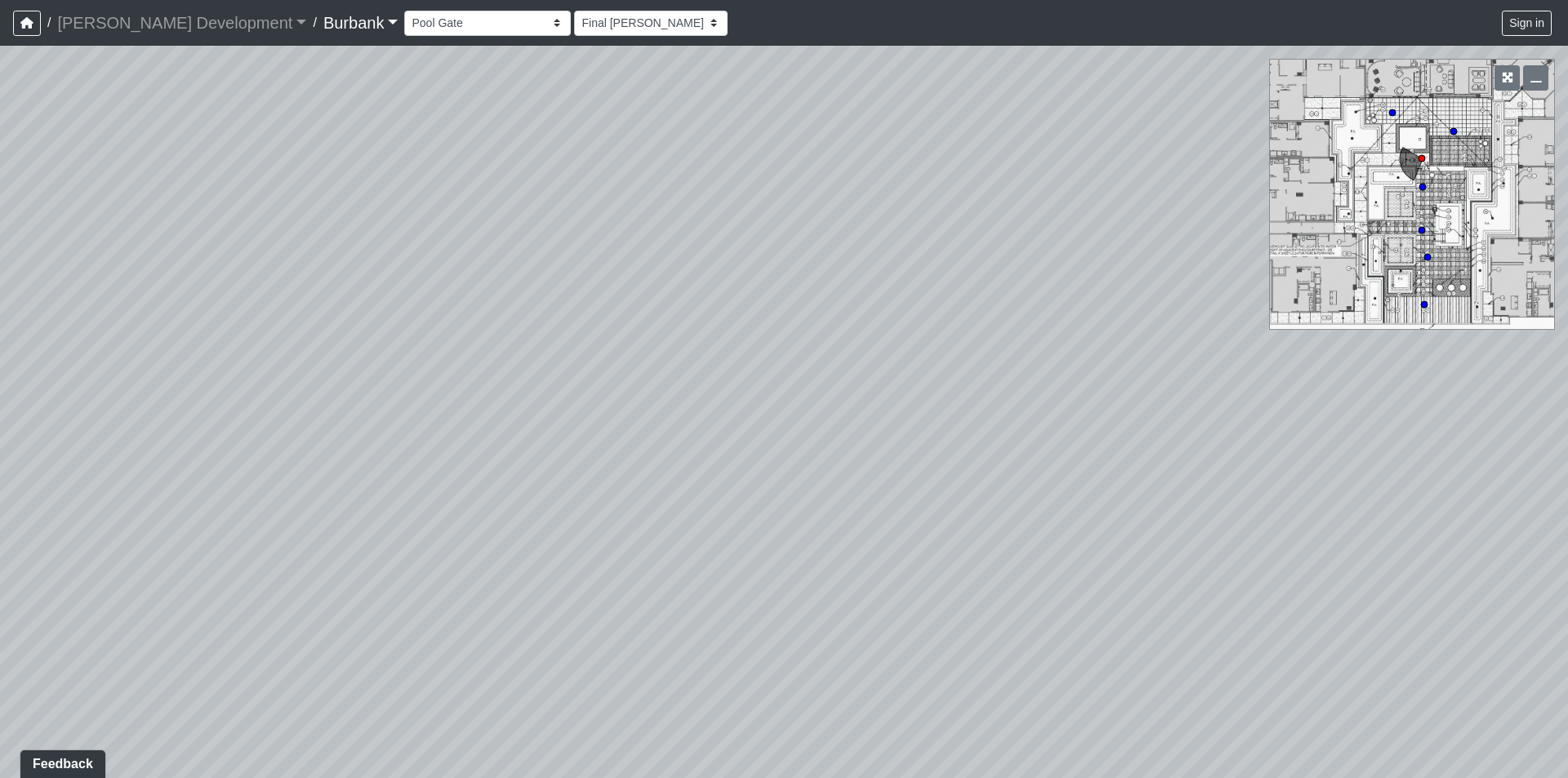 drag, startPoint x: 900, startPoint y: 416, endPoint x: 491, endPoint y: 420, distance: 409.01956 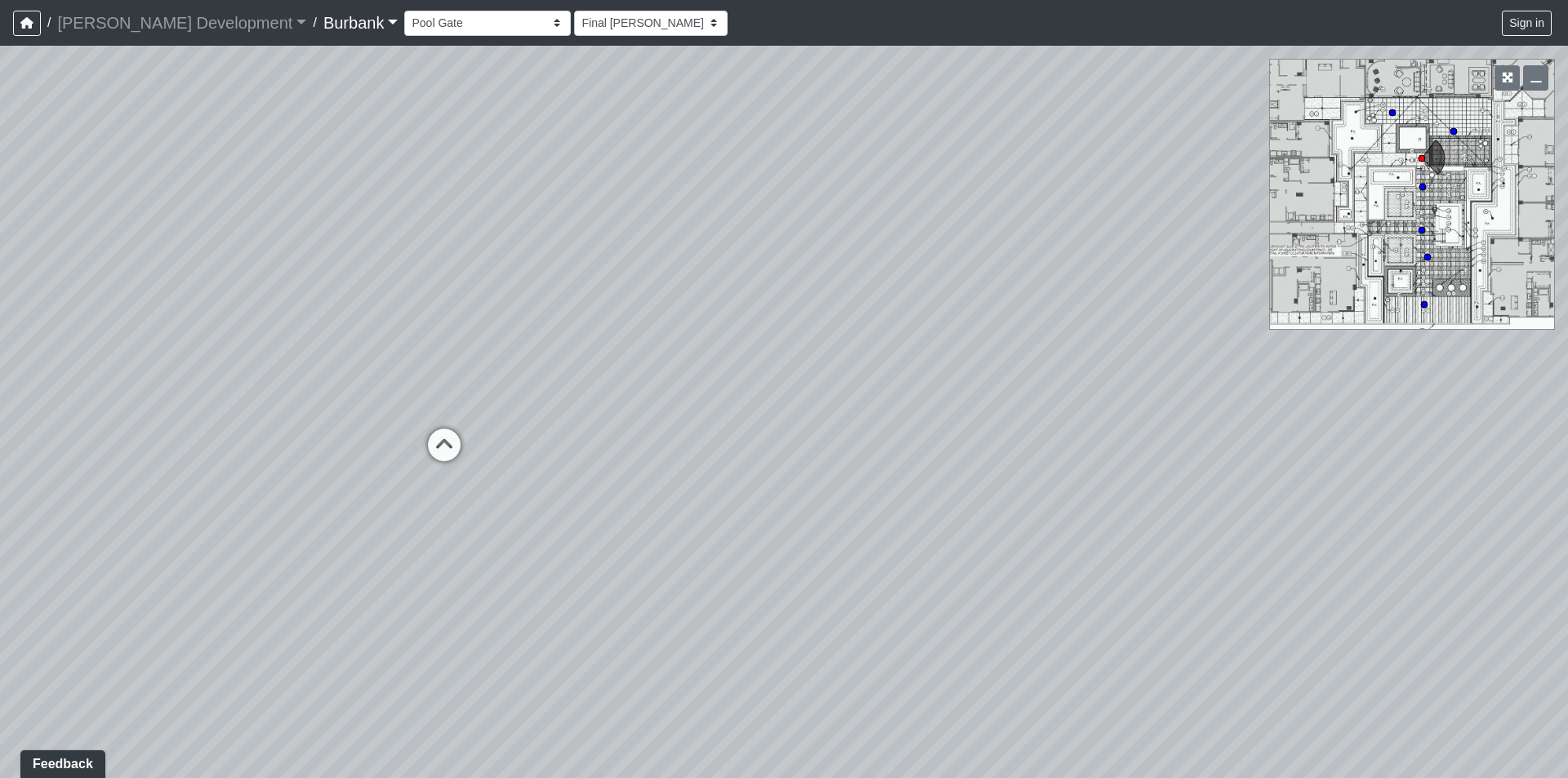 drag, startPoint x: 961, startPoint y: 424, endPoint x: 532, endPoint y: 424, distance: 429 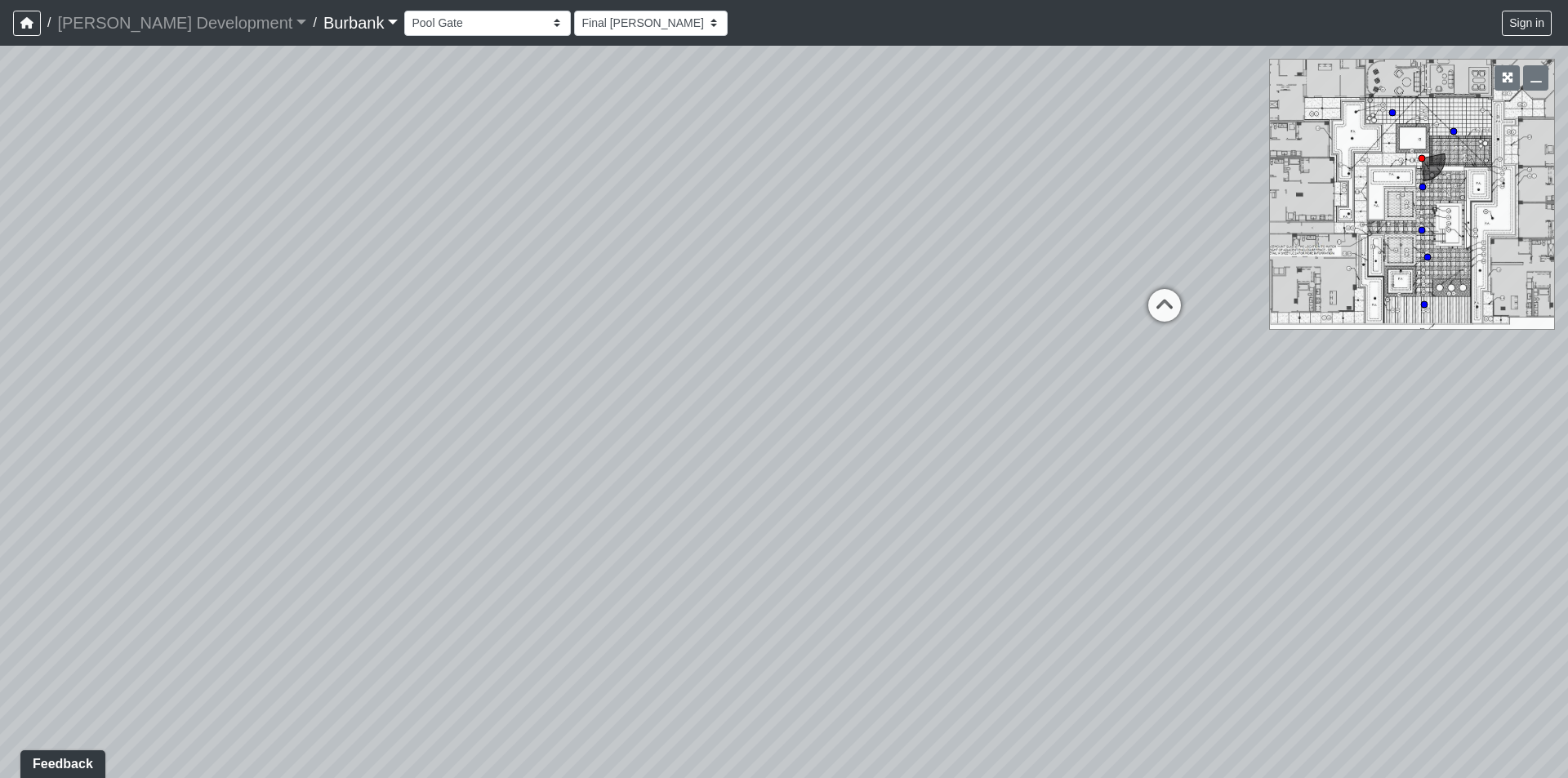 drag, startPoint x: 1049, startPoint y: 385, endPoint x: 599, endPoint y: 385, distance: 450 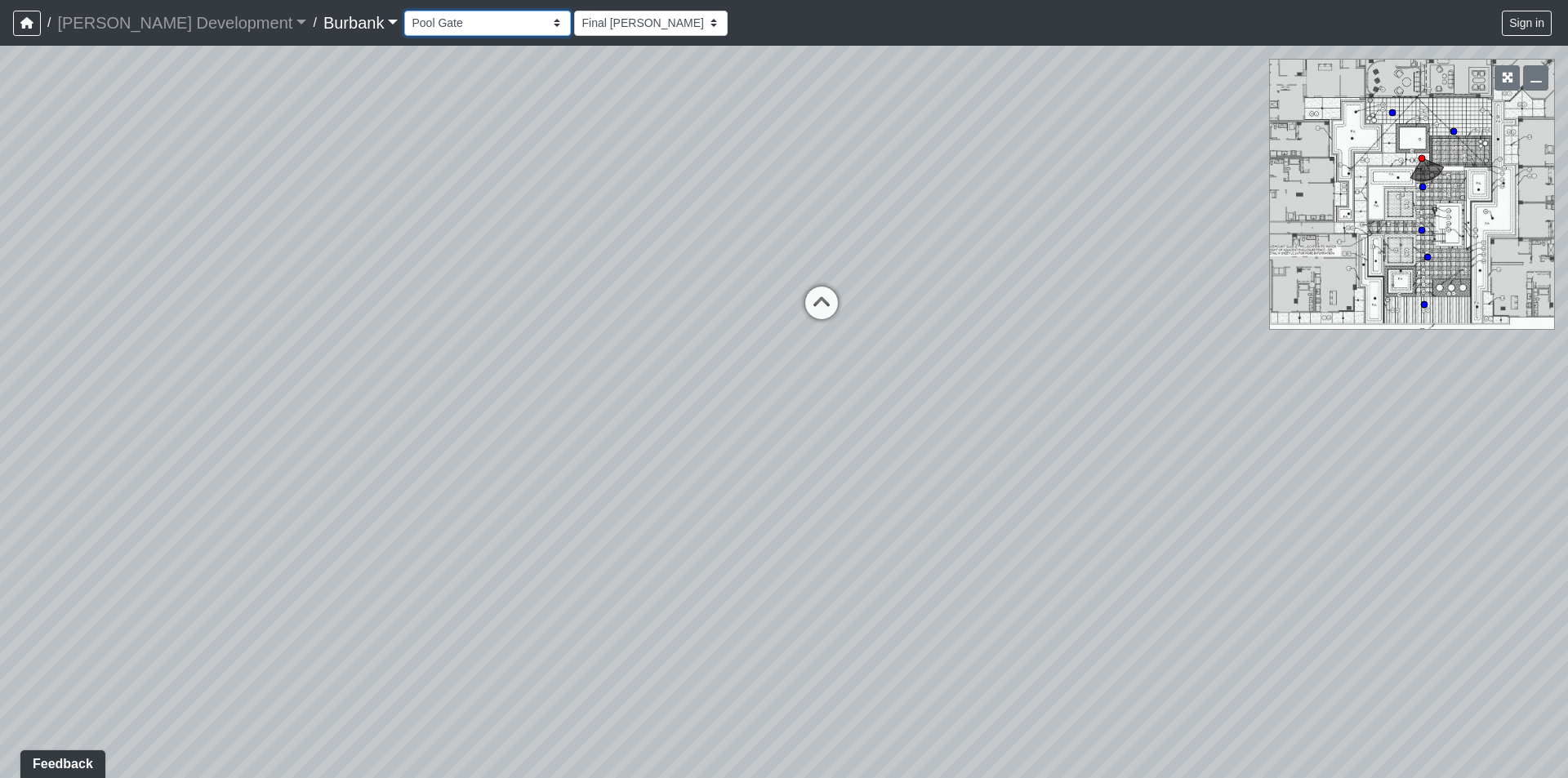 click on "Couch Counter Entry Pool Table Seating Cardio Entry Weights Archway Flatscreen Island Kitchen Nanawalls Seating Cardio Entry Weights Fireplace 1 Fireplace 2 Walkway 1 Walkway 2 Fireplace Grill Counter Patio Sock Hop Entry Turf Walkway Booth Seating Conference Room 1 Conference Room 2 Conference Room Entry Counters Entry Screen Wall Windows Balcony Bench Patio Nanawall Windows Entry Seating Arch Hallway Counter Entry Hallway Leasing Entry Leasing Office 1 Leasing Office 2 Mailroom Entry Popup Retail Top of Ramp Waiting Area 1 Waiting Area 2 Archway Back Door Bottom of Stairs Elevator Hallway Package Center Ramp Top of Stairs Archway Bathroom Booth Entry Hallway Kitchen Seating Entry TV Counter Entry Green Screen Hallway Long Counter Make-Up Room Pivot Door Podcast Room 1 Podcast Room 2 Prop Storage Bench Firepit Grill 1 Grill 2 Turf Booth Seating Conference Room Counters Entry Pods Couch Entry Lobby Mailroom Hallway 1 Mailroom Hallway 2 Office 1 Office 2 Package Room Seating Cabanas Deck Fireplace Pool Entry" at bounding box center (488, 23) 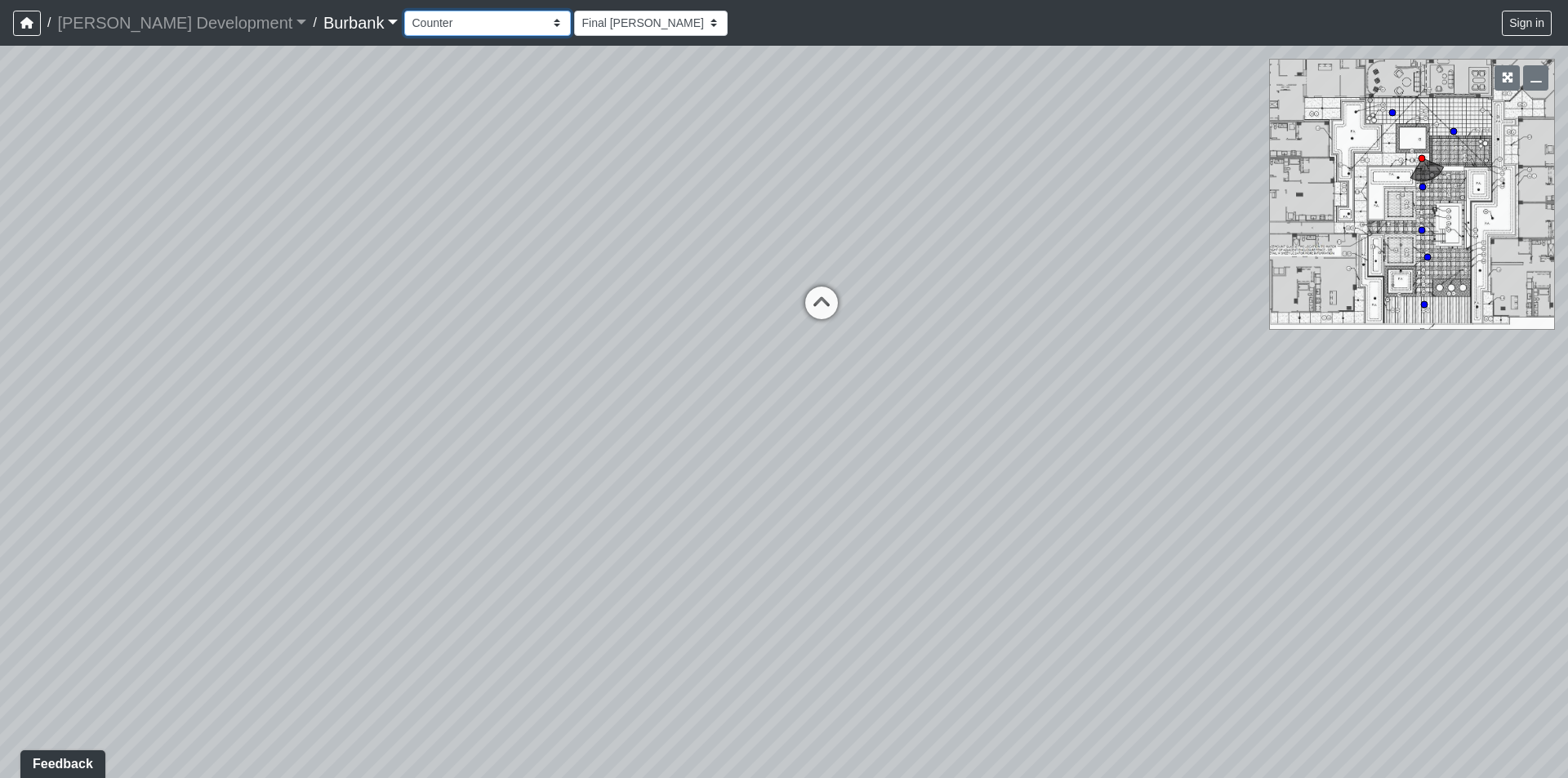 click on "Couch Counter Entry Pool Table Seating Cardio Entry Weights Archway Flatscreen Island Kitchen Nanawalls Seating Cardio Entry Weights Fireplace 1 Fireplace 2 Walkway 1 Walkway 2 Fireplace Grill Counter Patio Sock Hop Entry Turf Walkway Booth Seating Conference Room 1 Conference Room 2 Conference Room Entry Counters Entry Screen Wall Windows Balcony Bench Patio Nanawall Windows Entry Seating Arch Hallway Counter Entry Hallway Leasing Entry Leasing Office 1 Leasing Office 2 Mailroom Entry Popup Retail Top of Ramp Waiting Area 1 Waiting Area 2 Archway Back Door Bottom of Stairs Elevator Hallway Package Center Ramp Top of Stairs Archway Bathroom Booth Entry Hallway Kitchen Seating Entry TV Counter Entry Green Screen Hallway Long Counter Make-Up Room Pivot Door Podcast Room 1 Podcast Room 2 Prop Storage Bench Firepit Grill 1 Grill 2 Turf Booth Seating Conference Room Counters Entry Pods Couch Entry Lobby Mailroom Hallway 1 Mailroom Hallway 2 Office 1 Office 2 Package Room Seating Cabanas Deck Fireplace Pool Entry" at bounding box center [488, 23] 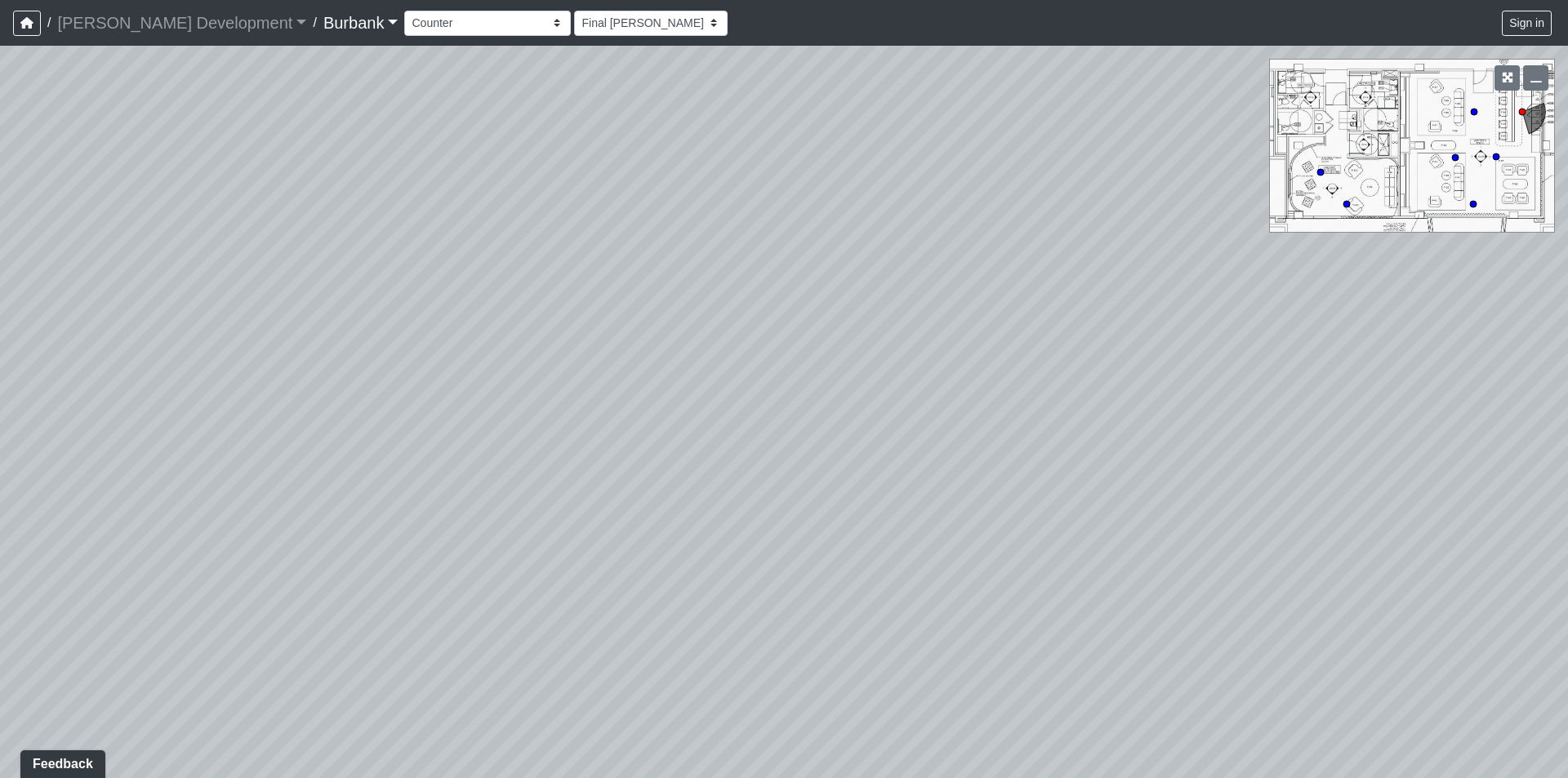 drag, startPoint x: 756, startPoint y: 441, endPoint x: 409, endPoint y: 327, distance: 365.24649 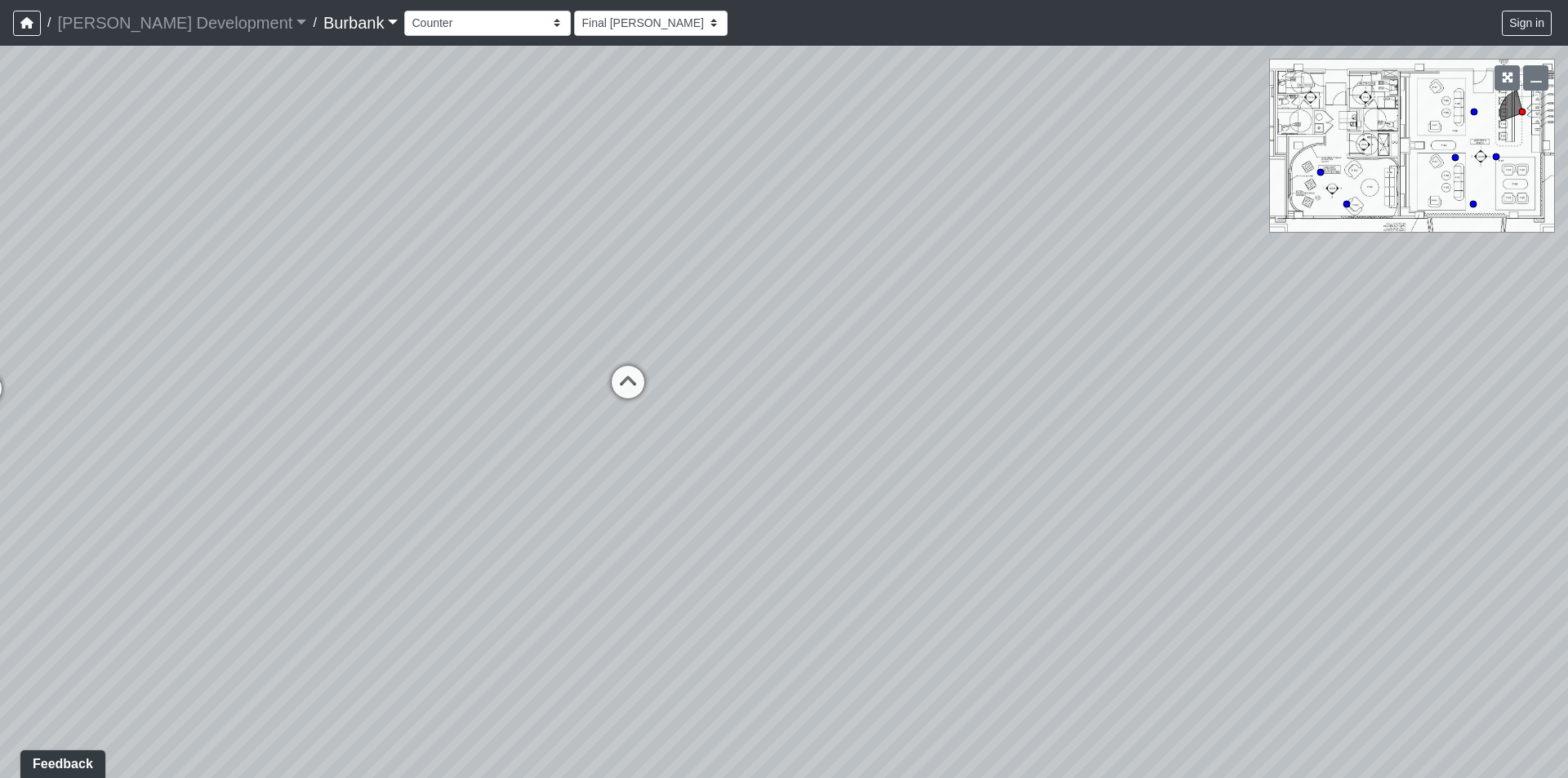 drag, startPoint x: 1036, startPoint y: 395, endPoint x: 1715, endPoint y: 494, distance: 686.1793 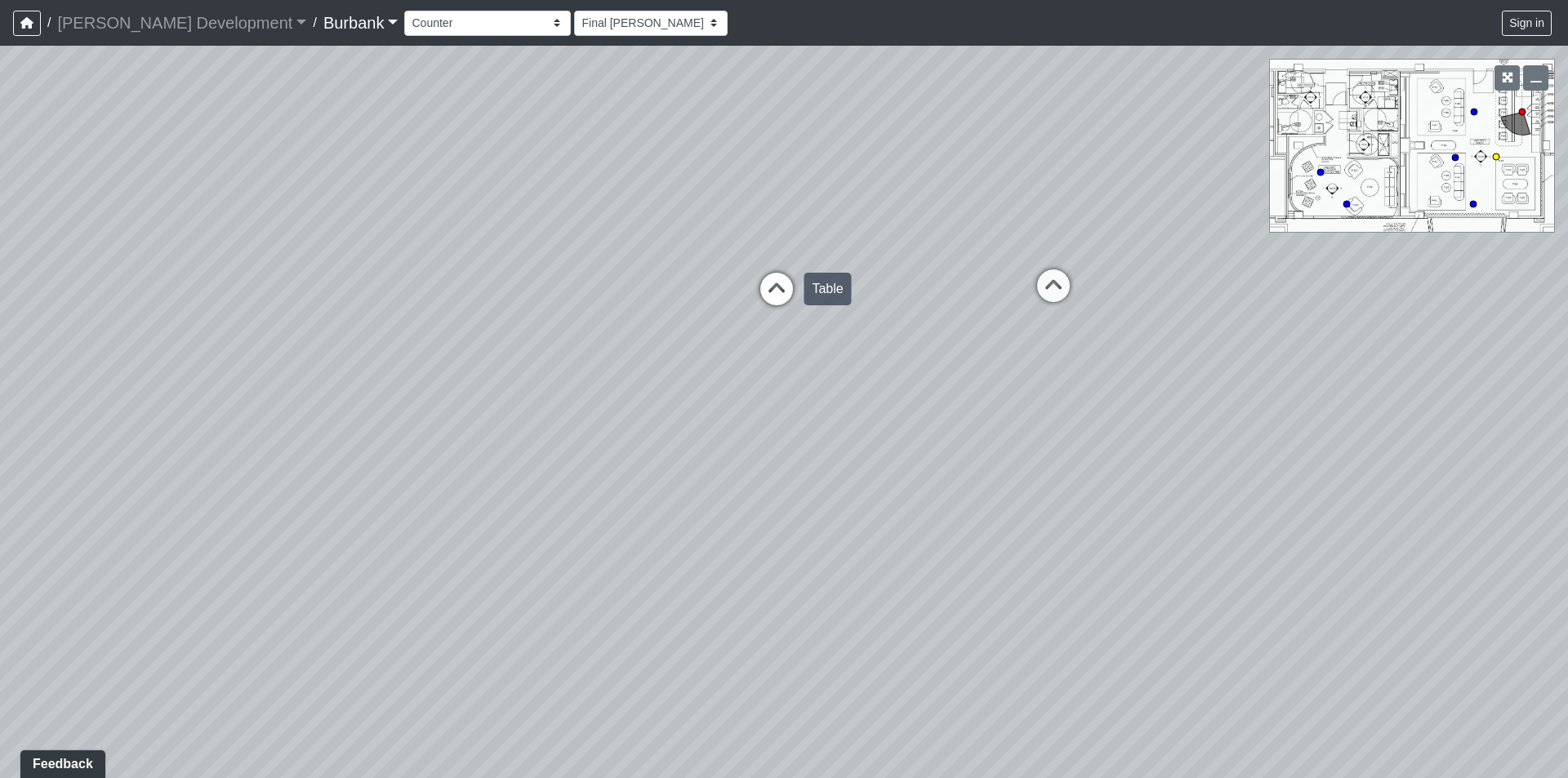 click at bounding box center (777, 297) 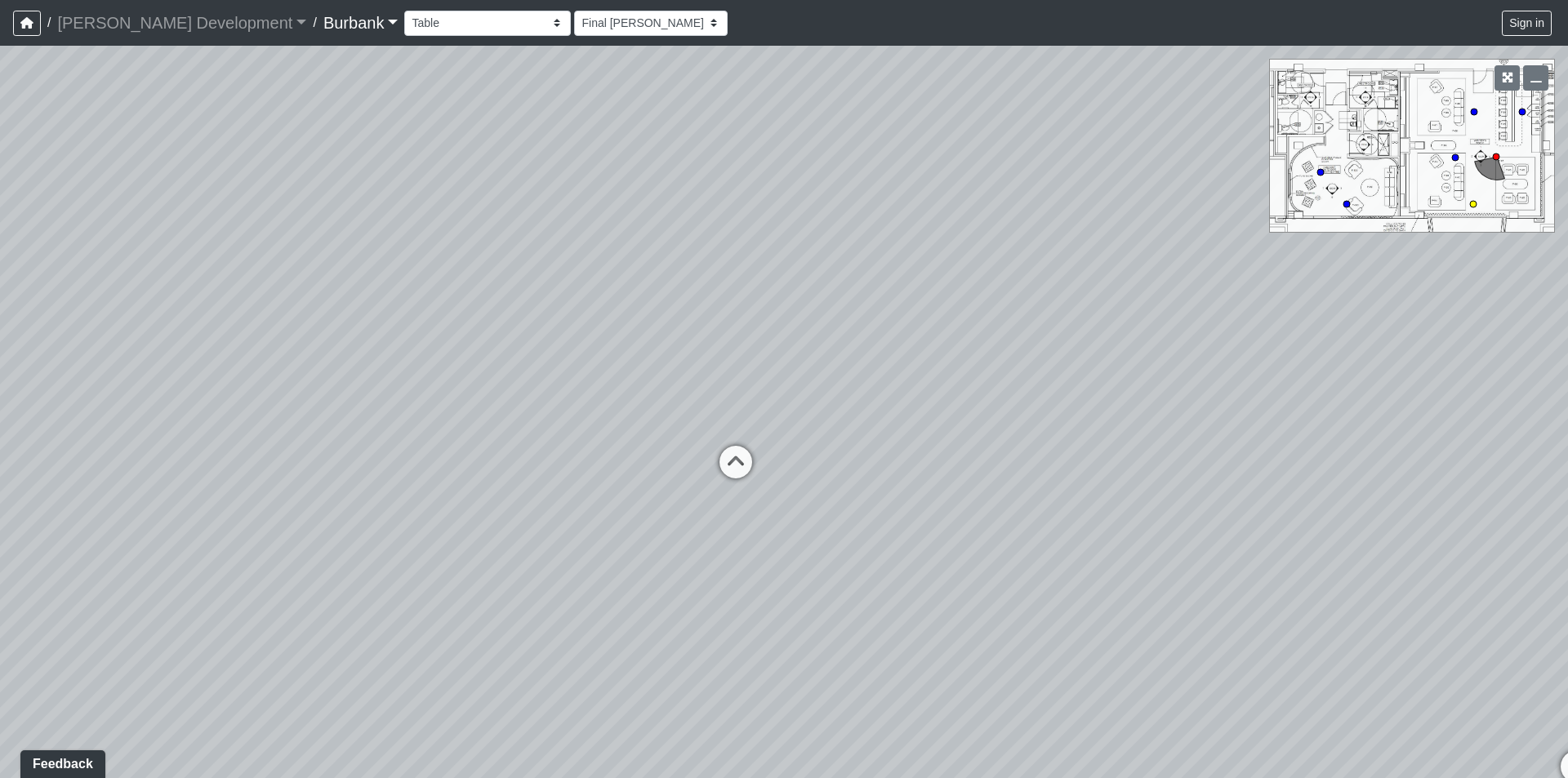 click at bounding box center [736, 470] 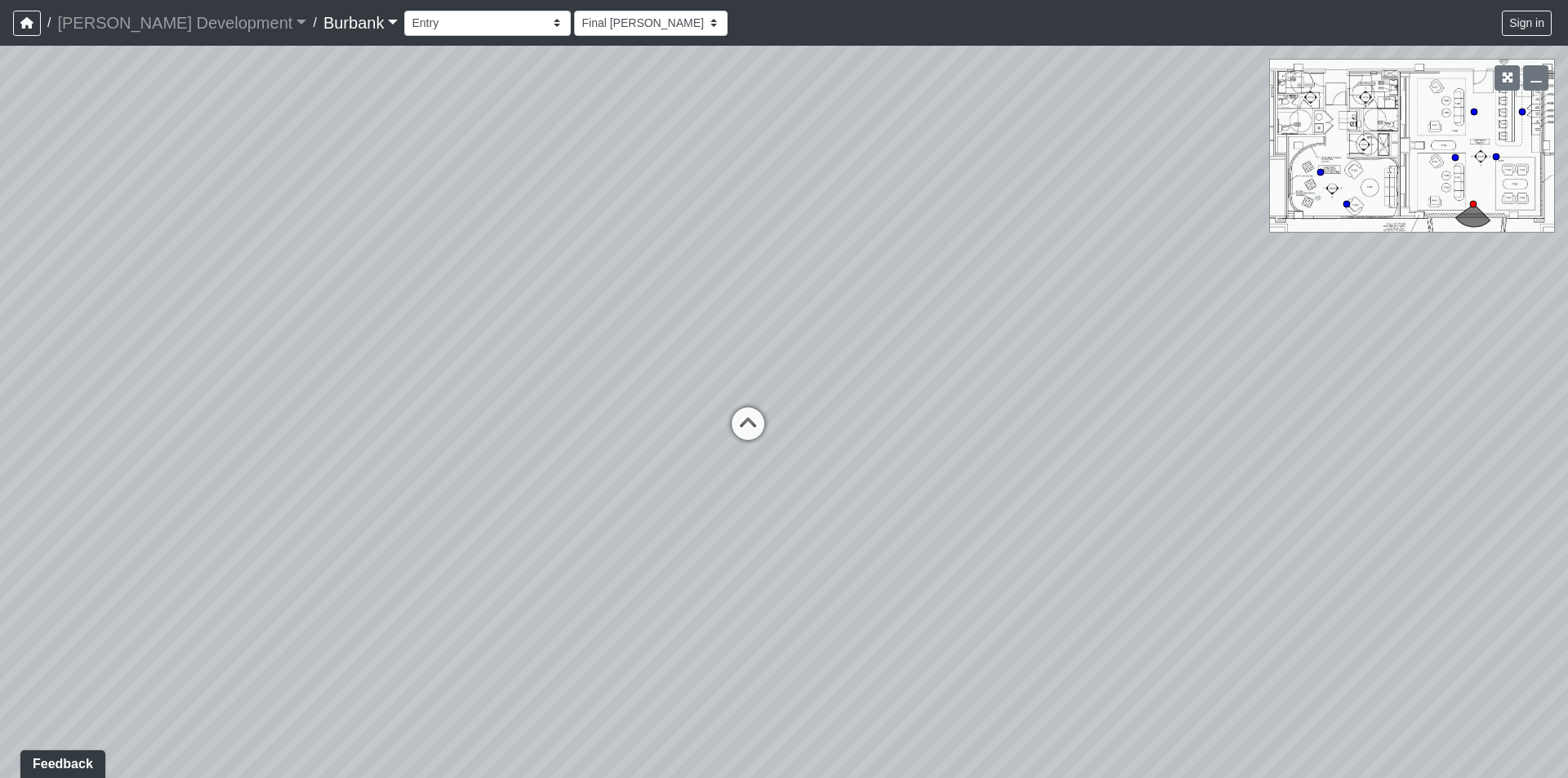 drag, startPoint x: 619, startPoint y: 391, endPoint x: 927, endPoint y: 391, distance: 308 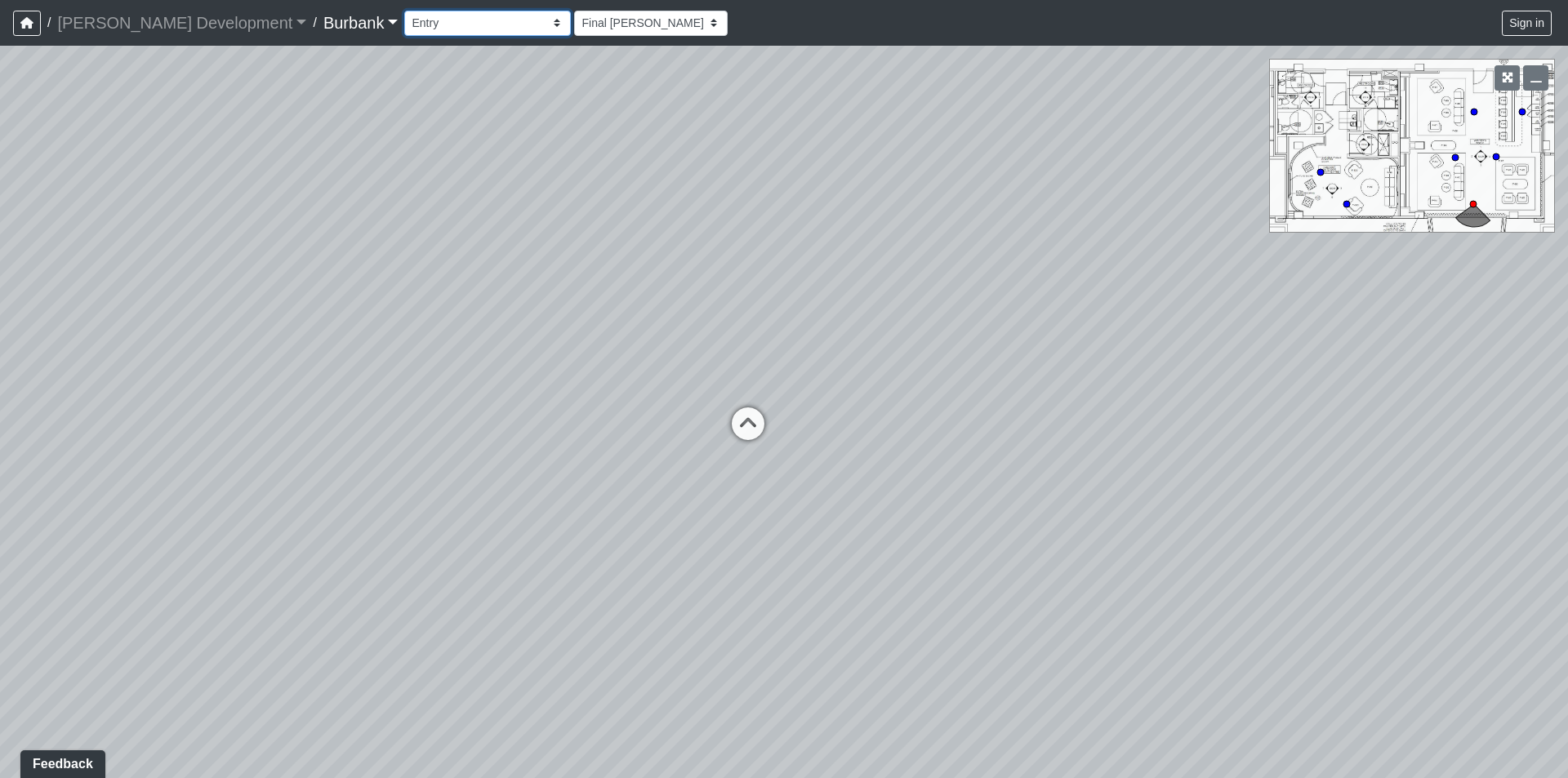 click on "Couch Counter Entry Pool Table Seating Cardio Entry Weights Archway Flatscreen Island Kitchen Nanawalls Seating Cardio Entry Weights Fireplace 1 Fireplace 2 Walkway 1 Walkway 2 Fireplace Grill Counter Patio Sock Hop Entry Turf Walkway Booth Seating Conference Room 1 Conference Room 2 Conference Room Entry Counters Entry Screen Wall Windows Balcony Bench Patio Nanawall Windows Entry Seating Arch Hallway Counter Entry Hallway Leasing Entry Leasing Office 1 Leasing Office 2 Mailroom Entry Popup Retail Top of Ramp Waiting Area 1 Waiting Area 2 Archway Back Door Bottom of Stairs Elevator Hallway Package Center Ramp Top of Stairs Archway Bathroom Booth Entry Hallway Kitchen Seating Entry TV Counter Entry Green Screen Hallway Long Counter Make-Up Room Pivot Door Podcast Room 1 Podcast Room 2 Prop Storage Bench Firepit Grill 1 Grill 2 Turf Booth Seating Conference Room Counters Entry Pods Couch Entry Lobby Mailroom Hallway 1 Mailroom Hallway 2 Office 1 Office 2 Package Room Seating Cabanas Deck Fireplace Pool Entry" at bounding box center [488, 23] 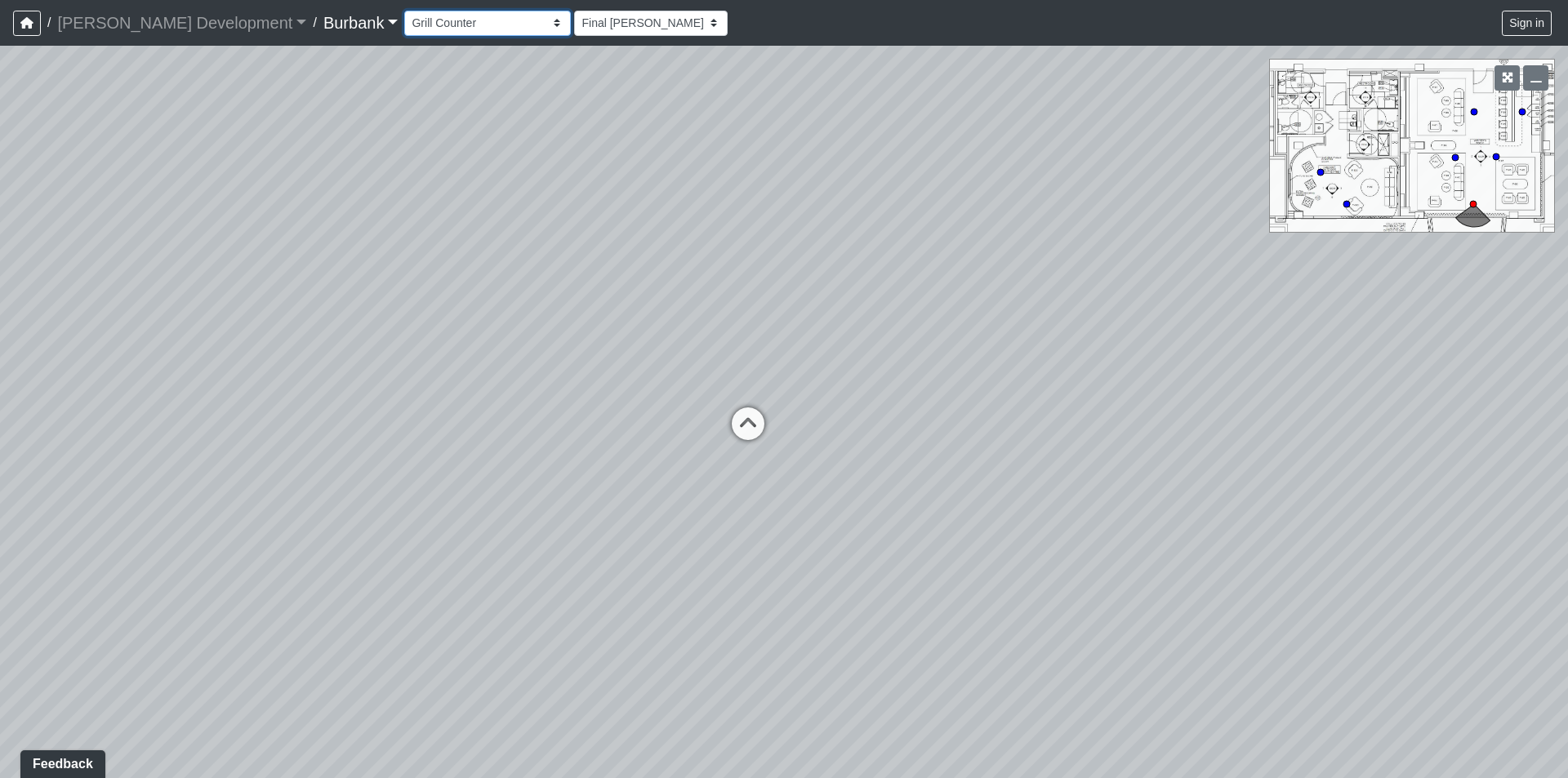click on "Couch Counter Entry Pool Table Seating Cardio Entry Weights Archway Flatscreen Island Kitchen Nanawalls Seating Cardio Entry Weights Fireplace 1 Fireplace 2 Walkway 1 Walkway 2 Fireplace Grill Counter Patio Sock Hop Entry Turf Walkway Booth Seating Conference Room 1 Conference Room 2 Conference Room Entry Counters Entry Screen Wall Windows Balcony Bench Patio Nanawall Windows Entry Seating Arch Hallway Counter Entry Hallway Leasing Entry Leasing Office 1 Leasing Office 2 Mailroom Entry Popup Retail Top of Ramp Waiting Area 1 Waiting Area 2 Archway Back Door Bottom of Stairs Elevator Hallway Package Center Ramp Top of Stairs Archway Bathroom Booth Entry Hallway Kitchen Seating Entry TV Counter Entry Green Screen Hallway Long Counter Make-Up Room Pivot Door Podcast Room 1 Podcast Room 2 Prop Storage Bench Firepit Grill 1 Grill 2 Turf Booth Seating Conference Room Counters Entry Pods Couch Entry Lobby Mailroom Hallway 1 Mailroom Hallway 2 Office 1 Office 2 Package Room Seating Cabanas Deck Fireplace Pool Entry" at bounding box center [488, 23] 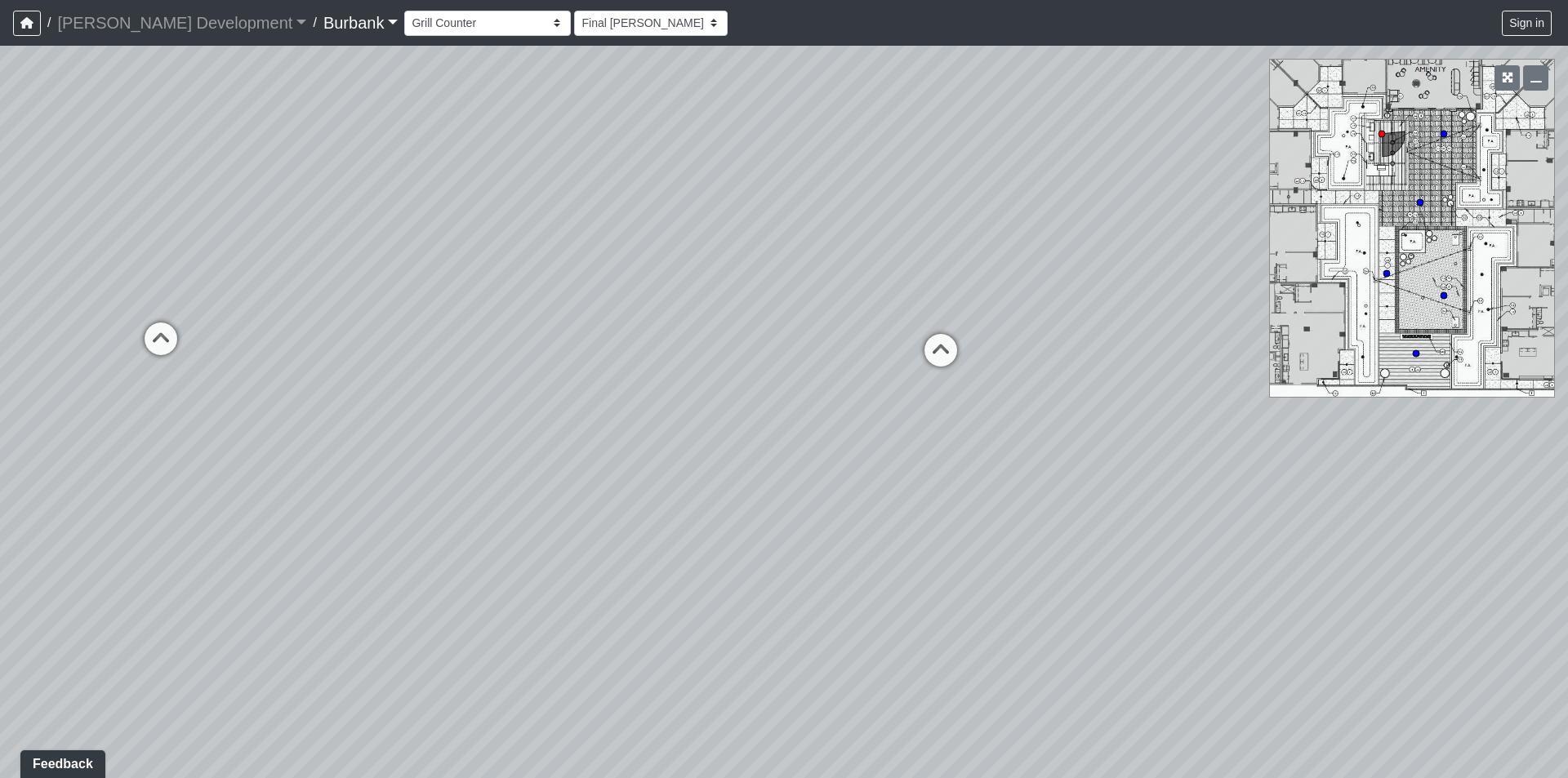 drag, startPoint x: 981, startPoint y: 402, endPoint x: 322, endPoint y: 335, distance: 662.39716 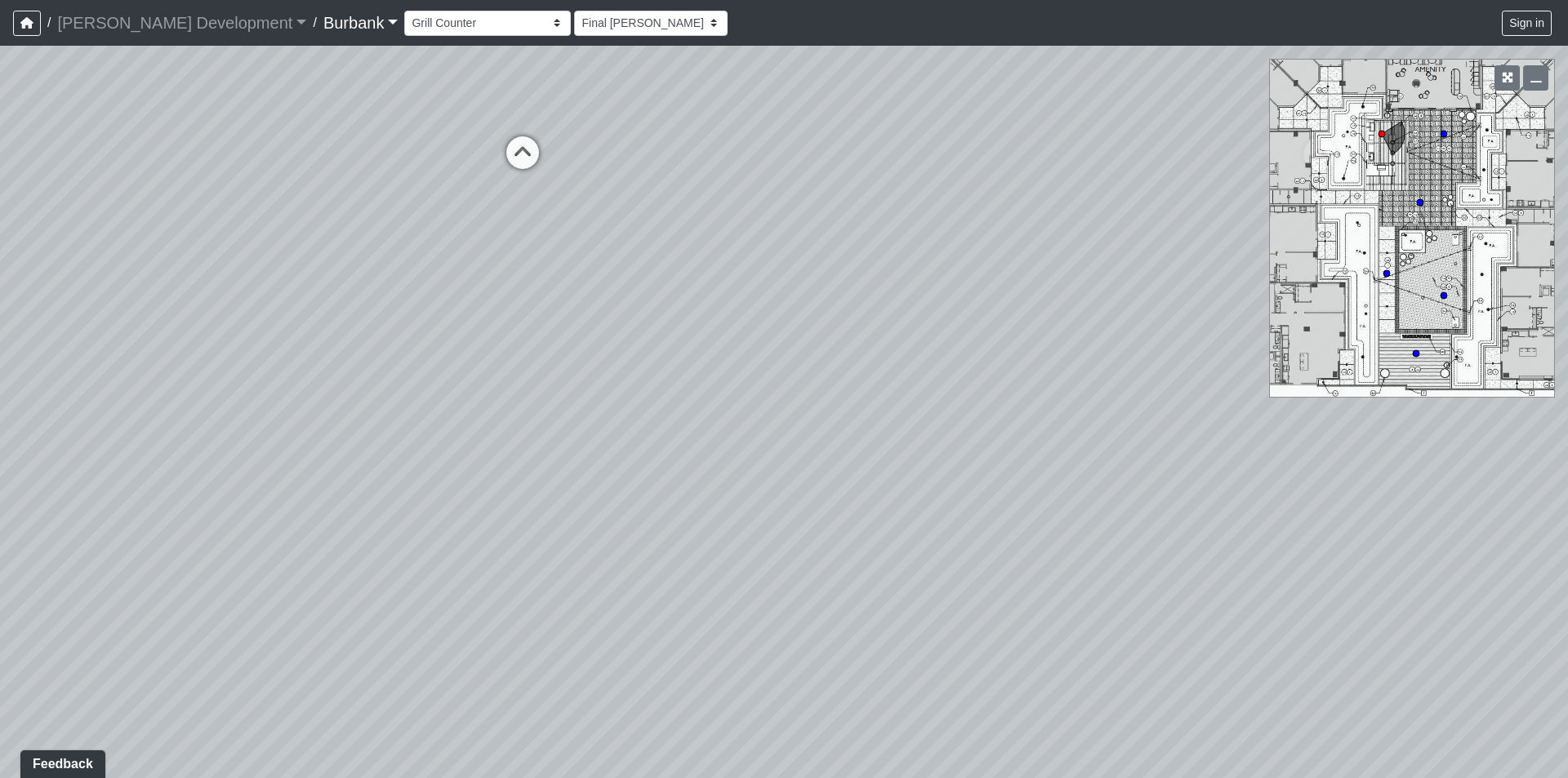 drag, startPoint x: 636, startPoint y: 327, endPoint x: 1126, endPoint y: 136, distance: 525.9097 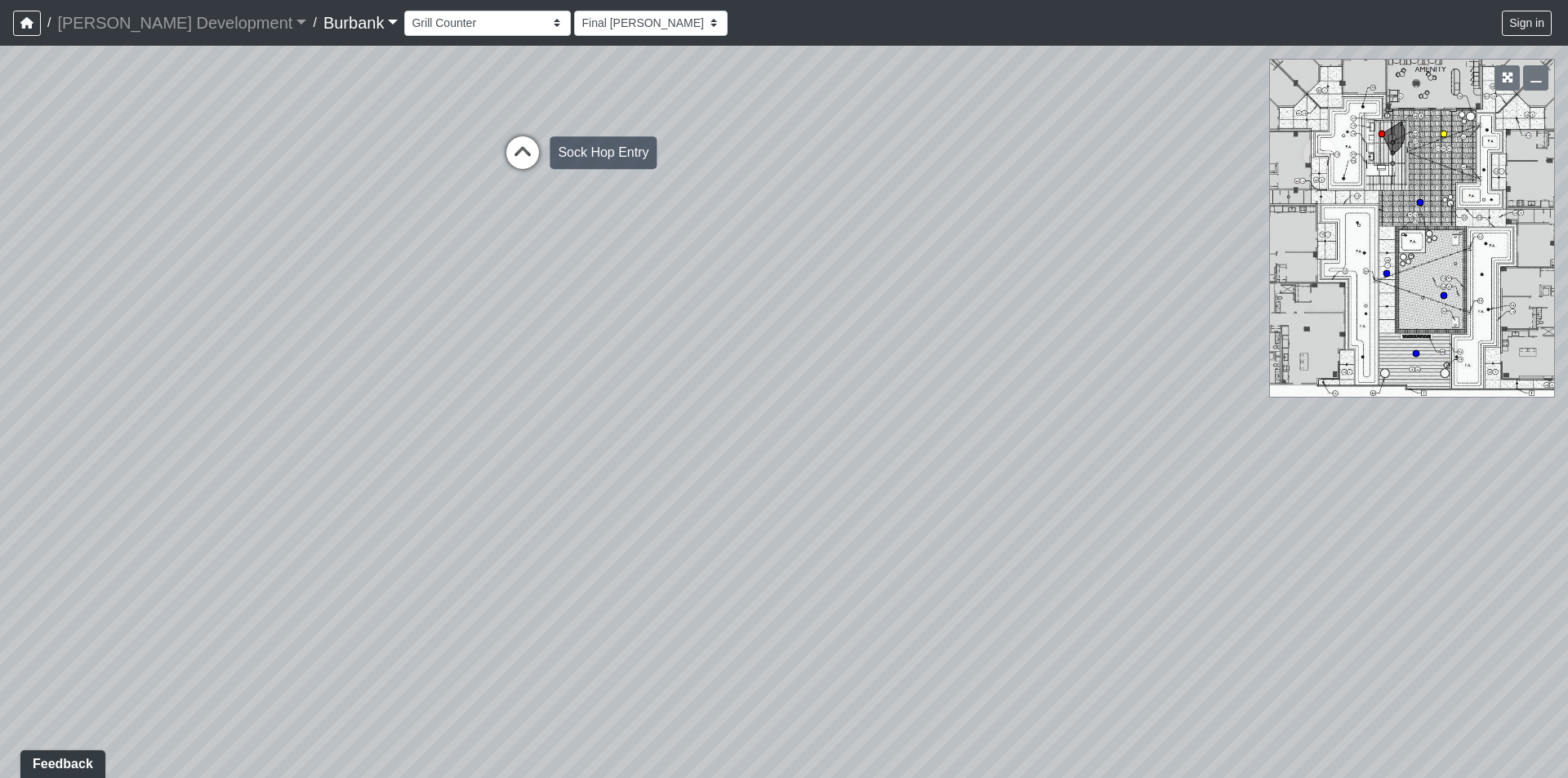 click at bounding box center (523, 161) 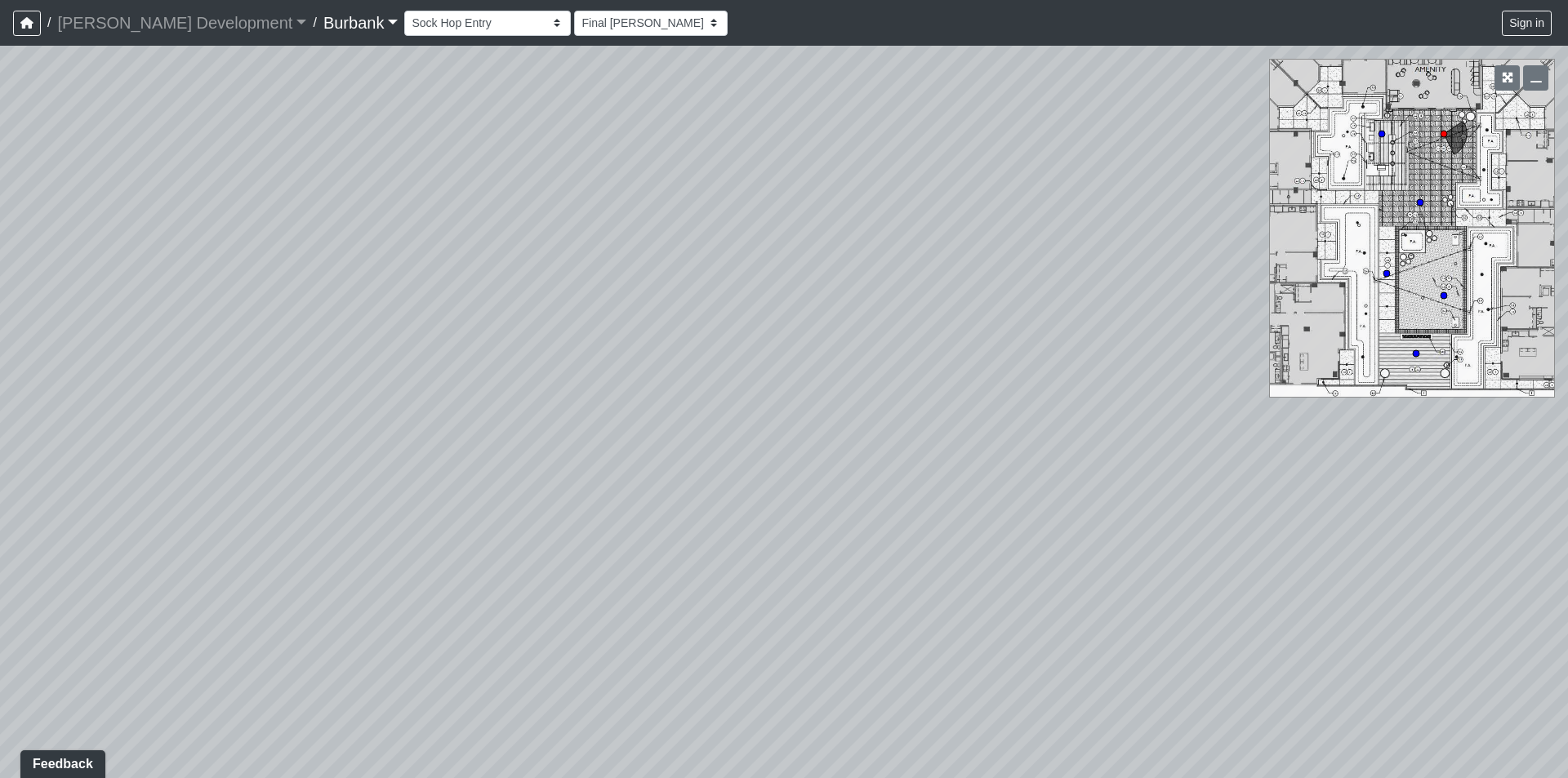 drag, startPoint x: 956, startPoint y: 309, endPoint x: 225, endPoint y: 301, distance: 731.04377 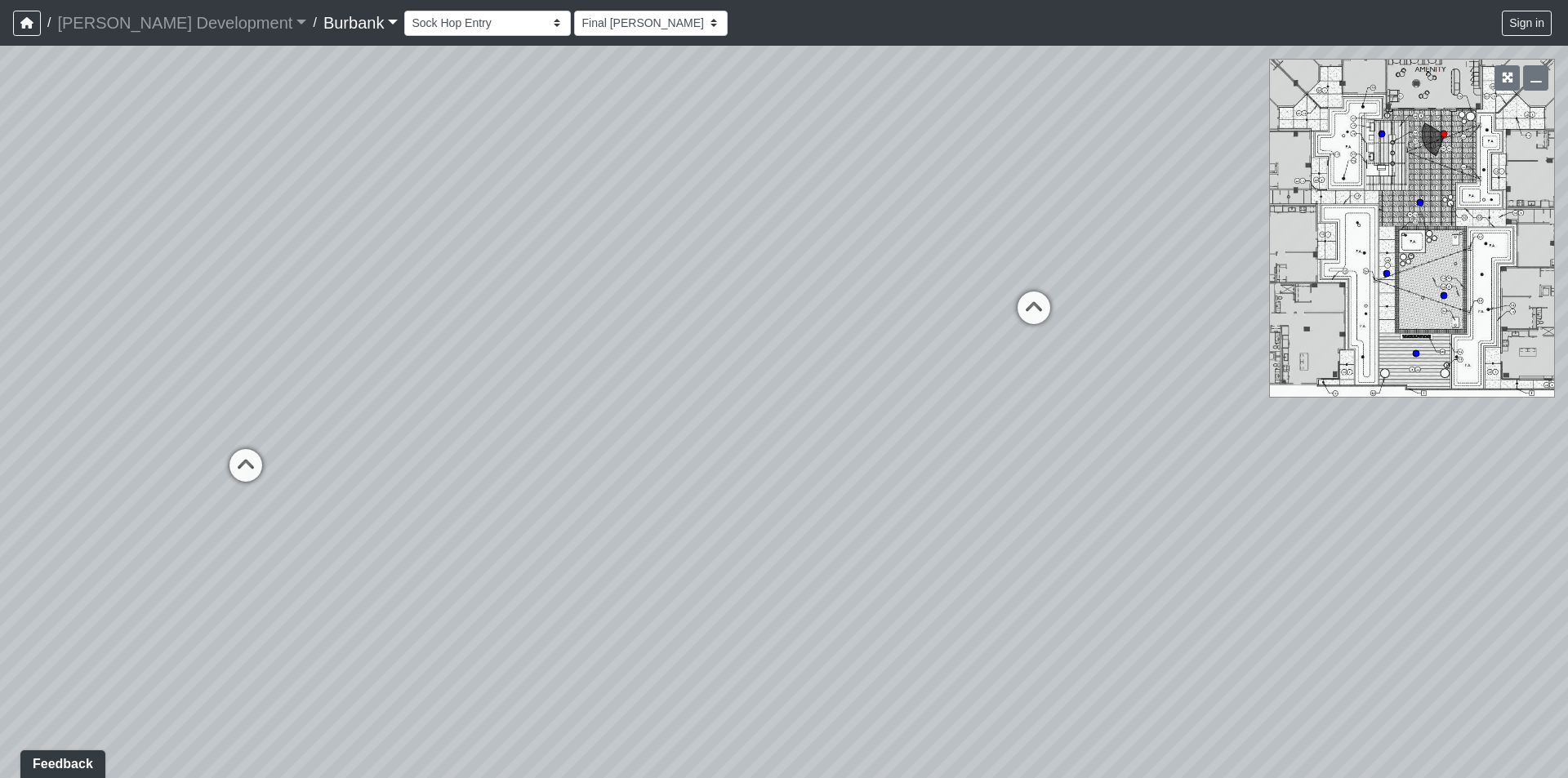 drag, startPoint x: 719, startPoint y: 371, endPoint x: 511, endPoint y: 453, distance: 223.57996 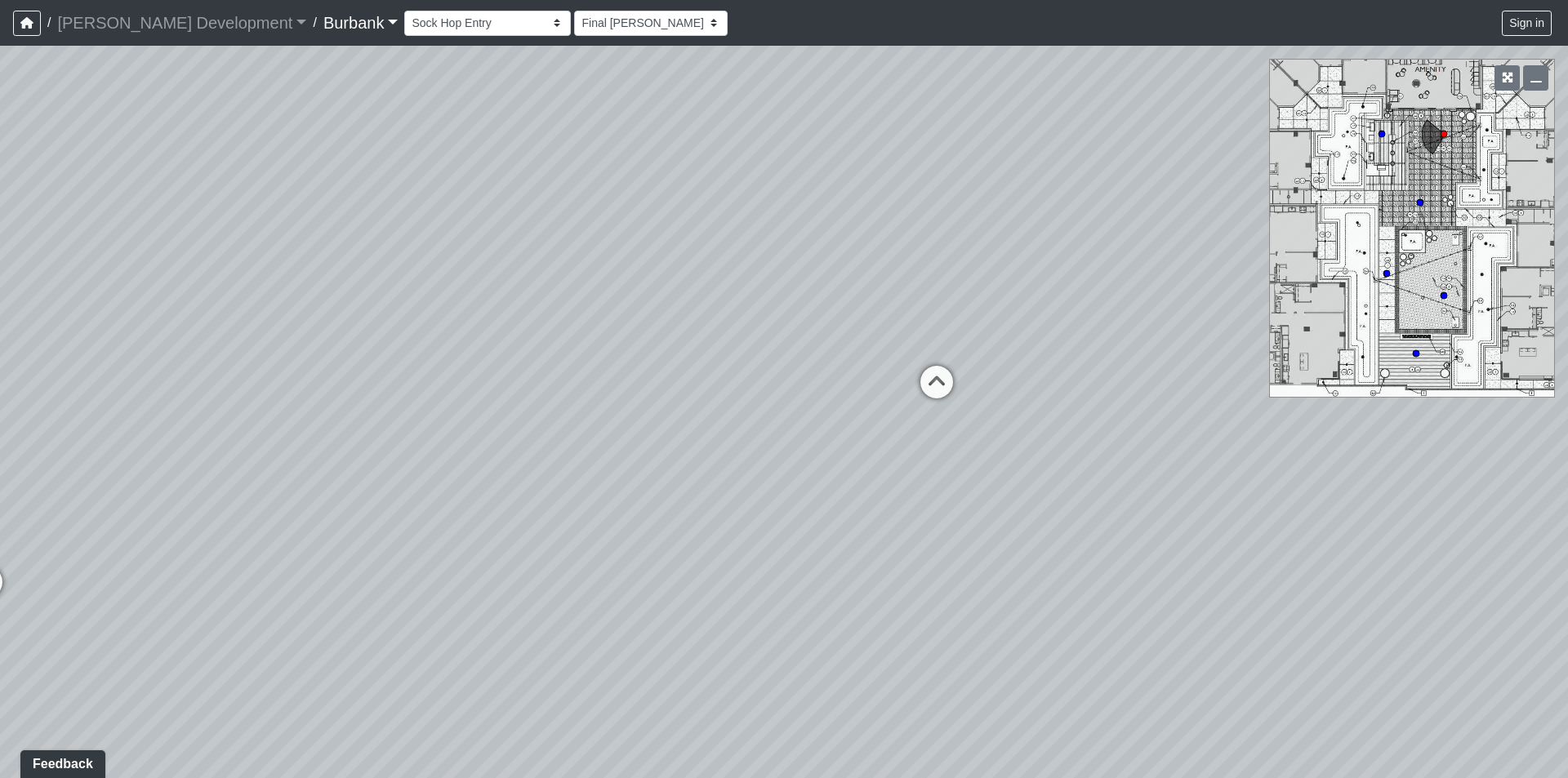 drag, startPoint x: 763, startPoint y: 318, endPoint x: 733, endPoint y: 363, distance: 54.083269 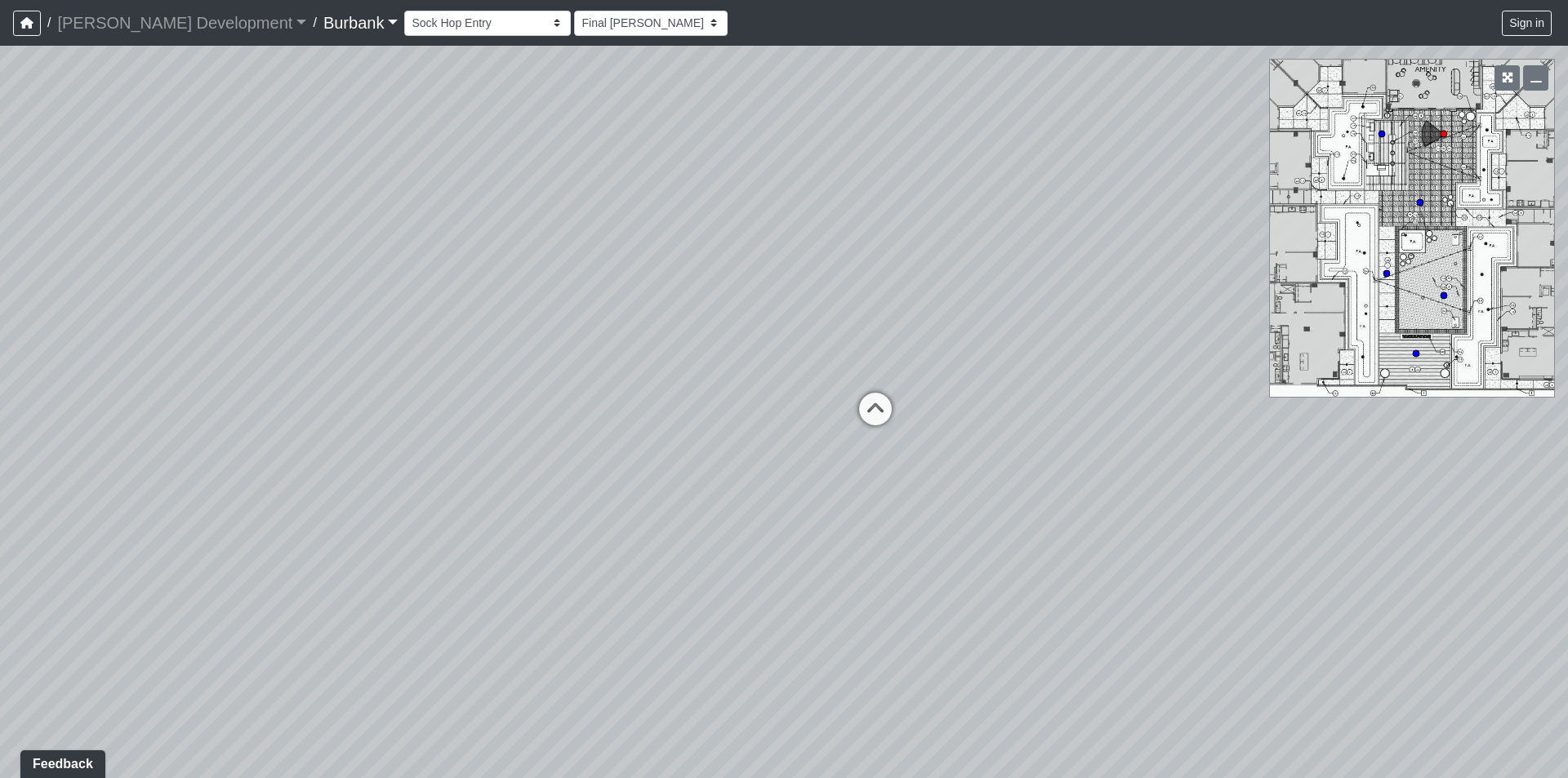 drag, startPoint x: 798, startPoint y: 322, endPoint x: 585, endPoint y: 356, distance: 215.69655 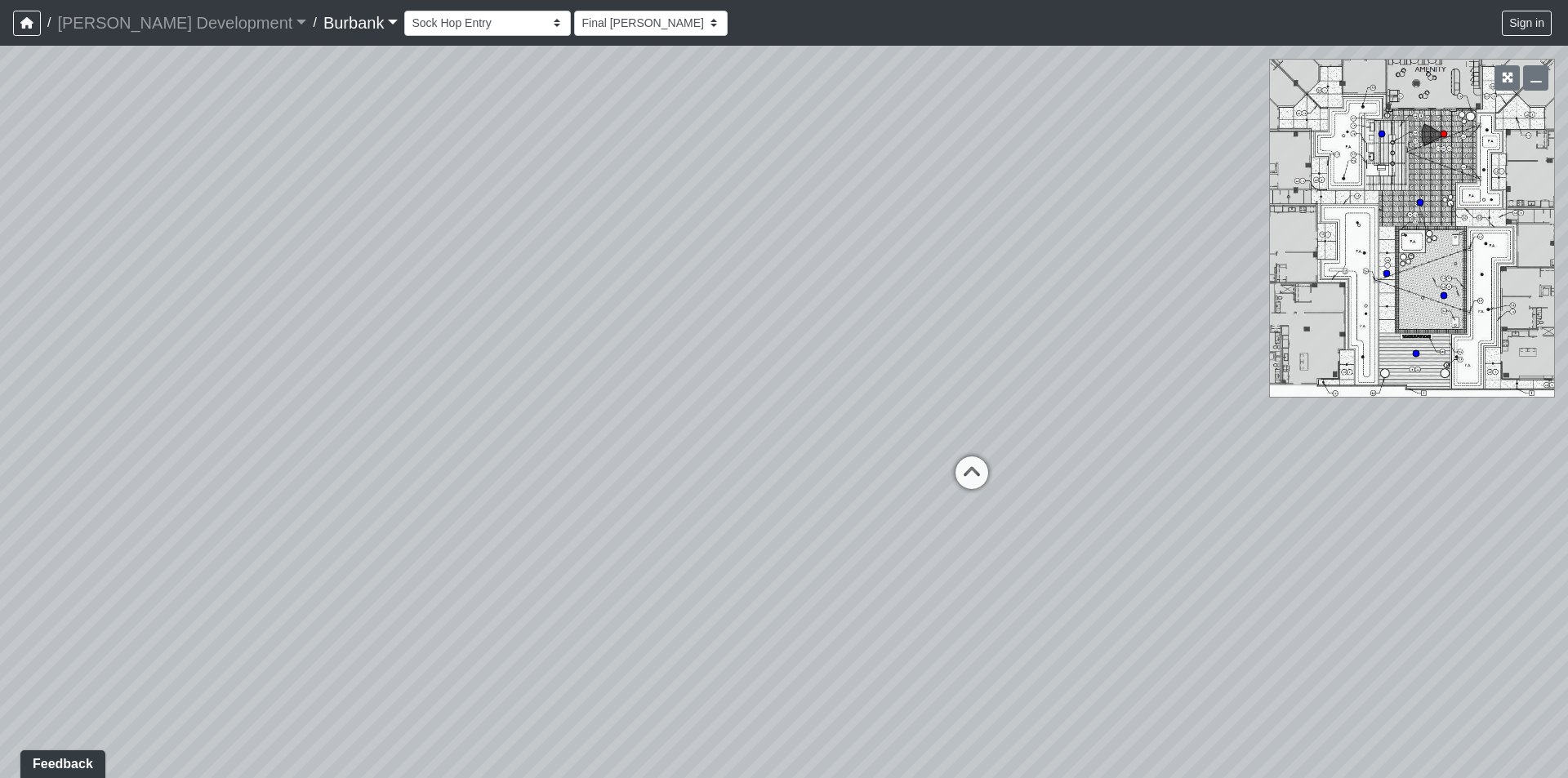 drag, startPoint x: 478, startPoint y: 429, endPoint x: 550, endPoint y: 492, distance: 95.671312 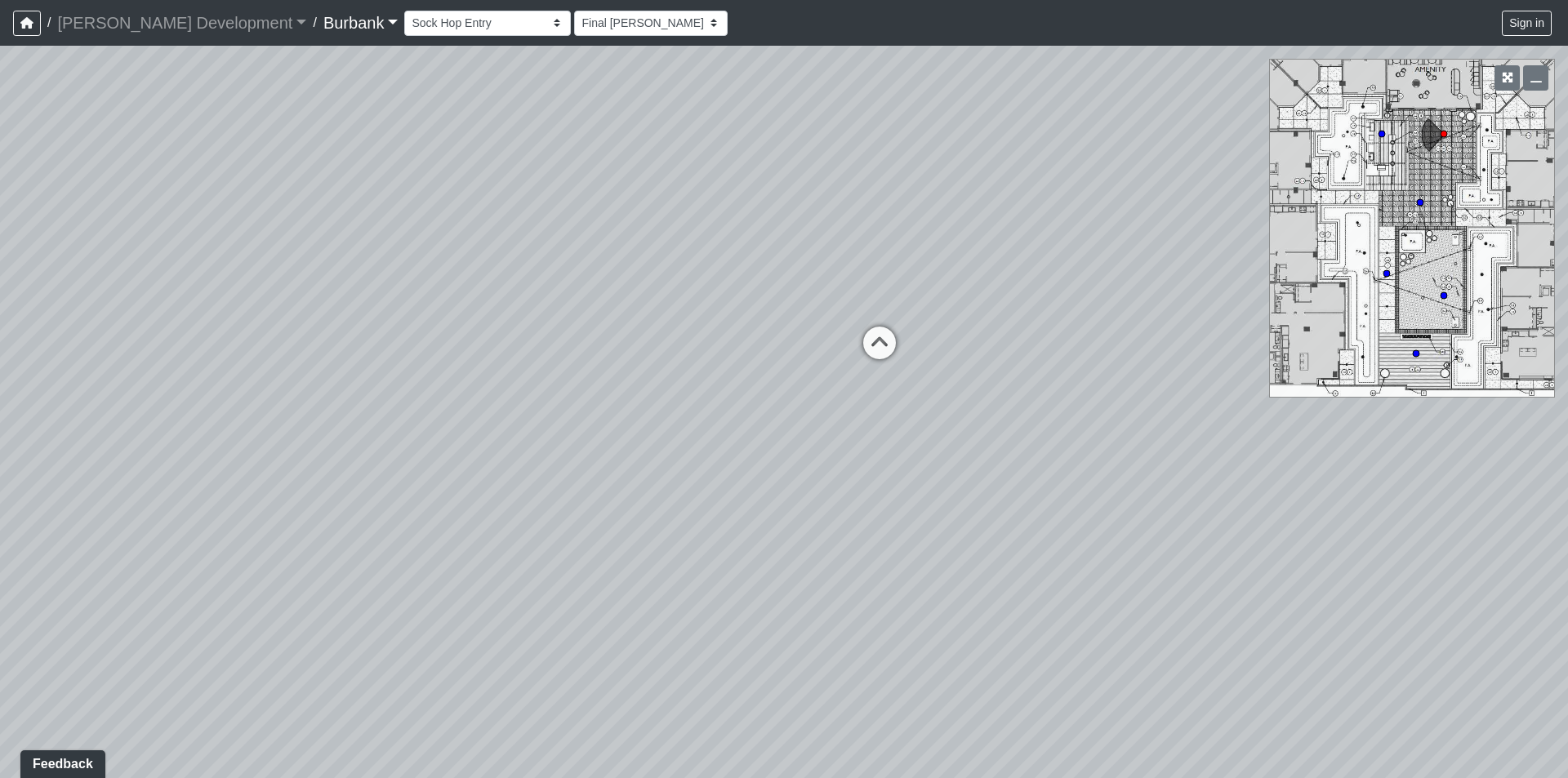 drag, startPoint x: 639, startPoint y: 393, endPoint x: 630, endPoint y: 309, distance: 84.48077 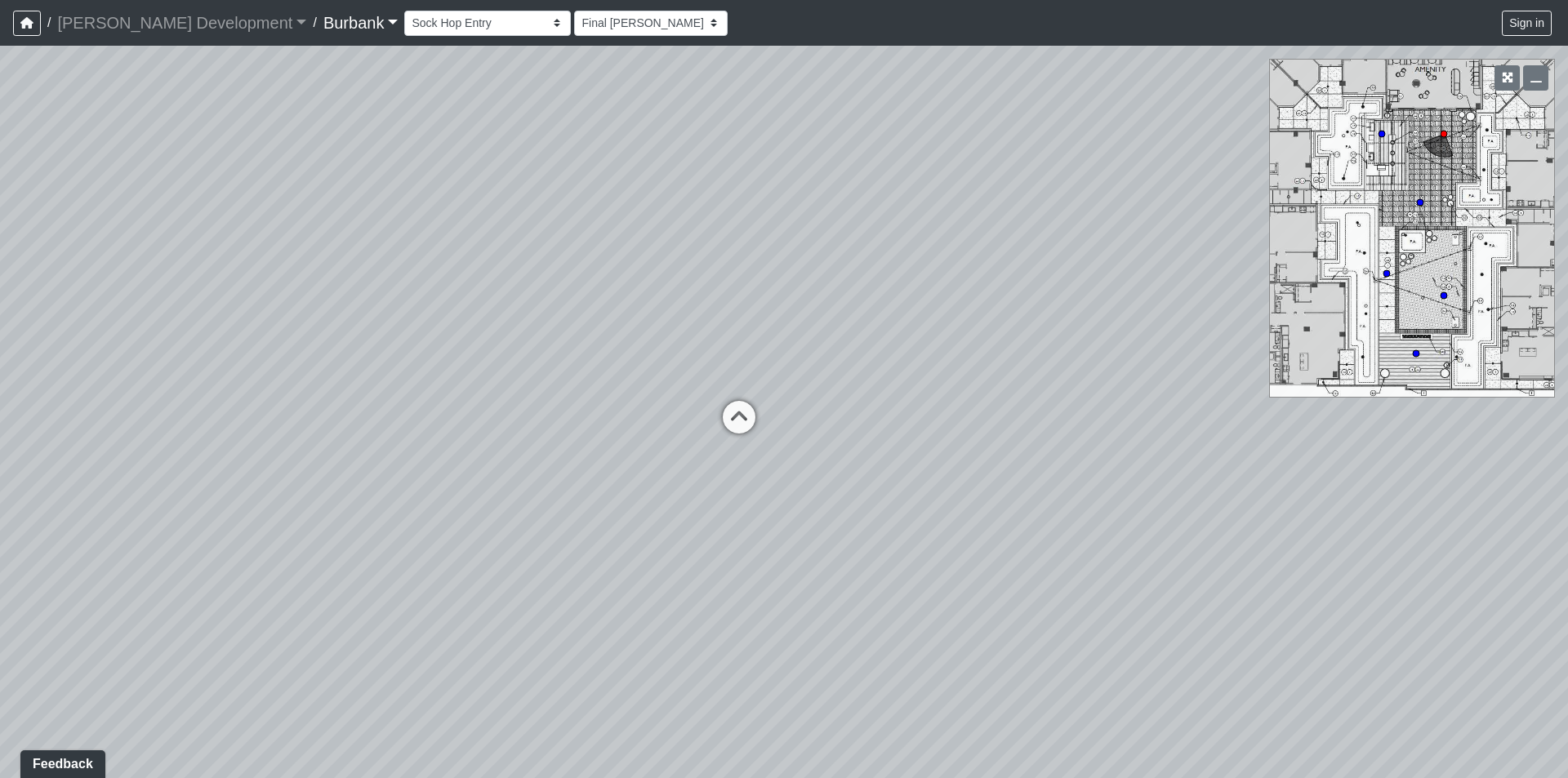 drag, startPoint x: 601, startPoint y: 527, endPoint x: 1481, endPoint y: 473, distance: 881.6553 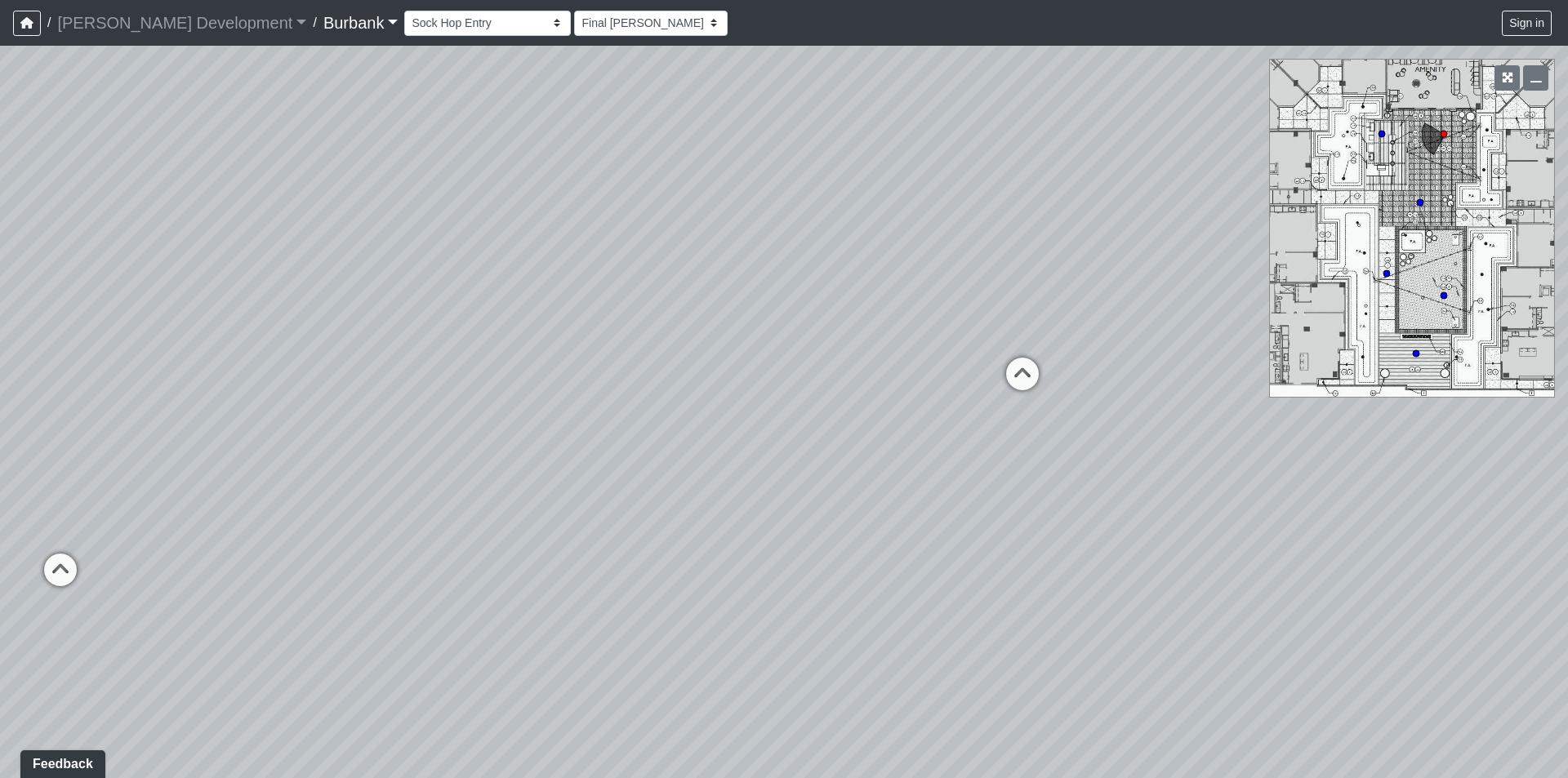 drag, startPoint x: 834, startPoint y: 342, endPoint x: 336, endPoint y: 468, distance: 513.69252 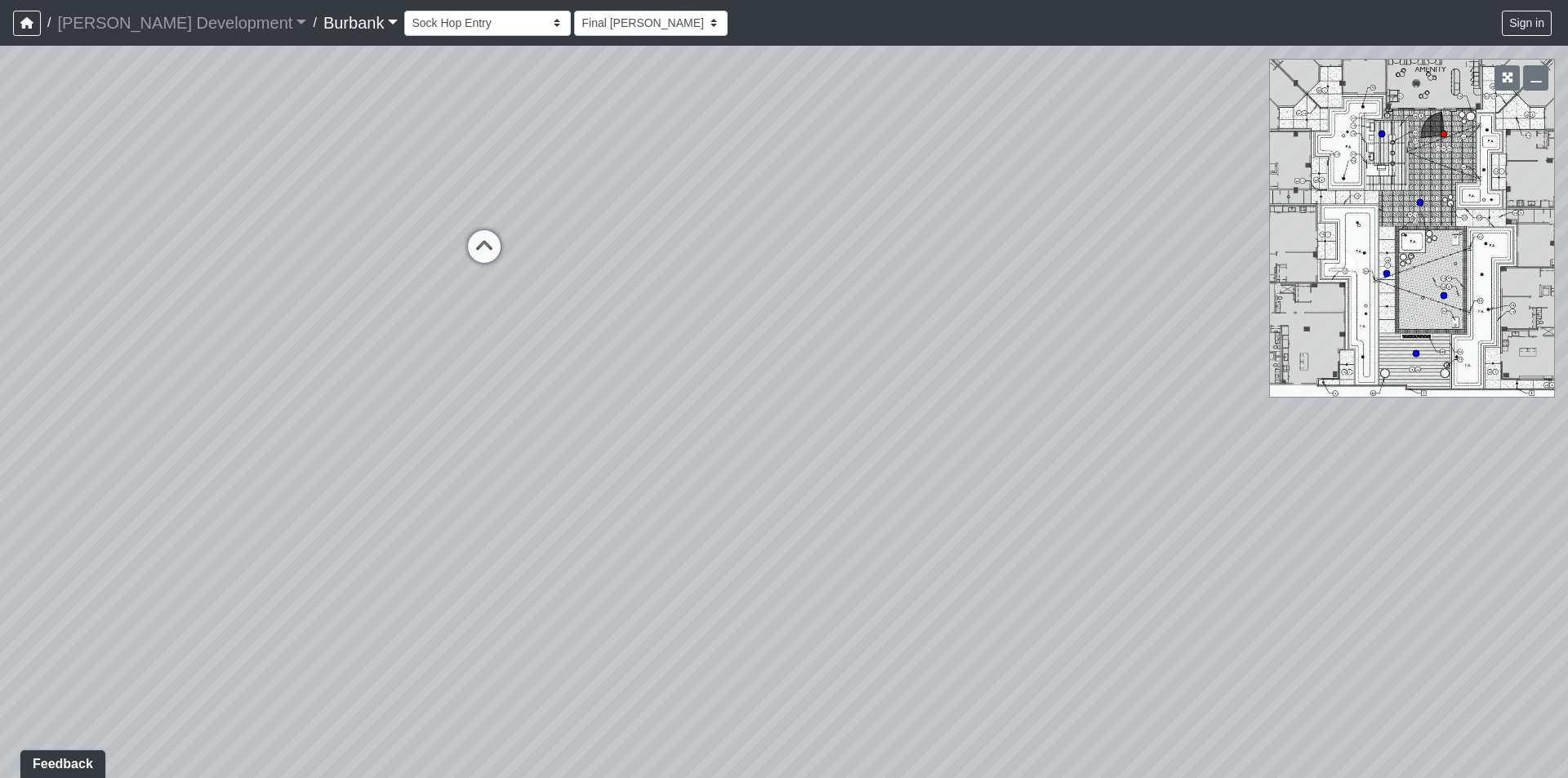drag, startPoint x: 692, startPoint y: 433, endPoint x: 243, endPoint y: 314, distance: 464.50188 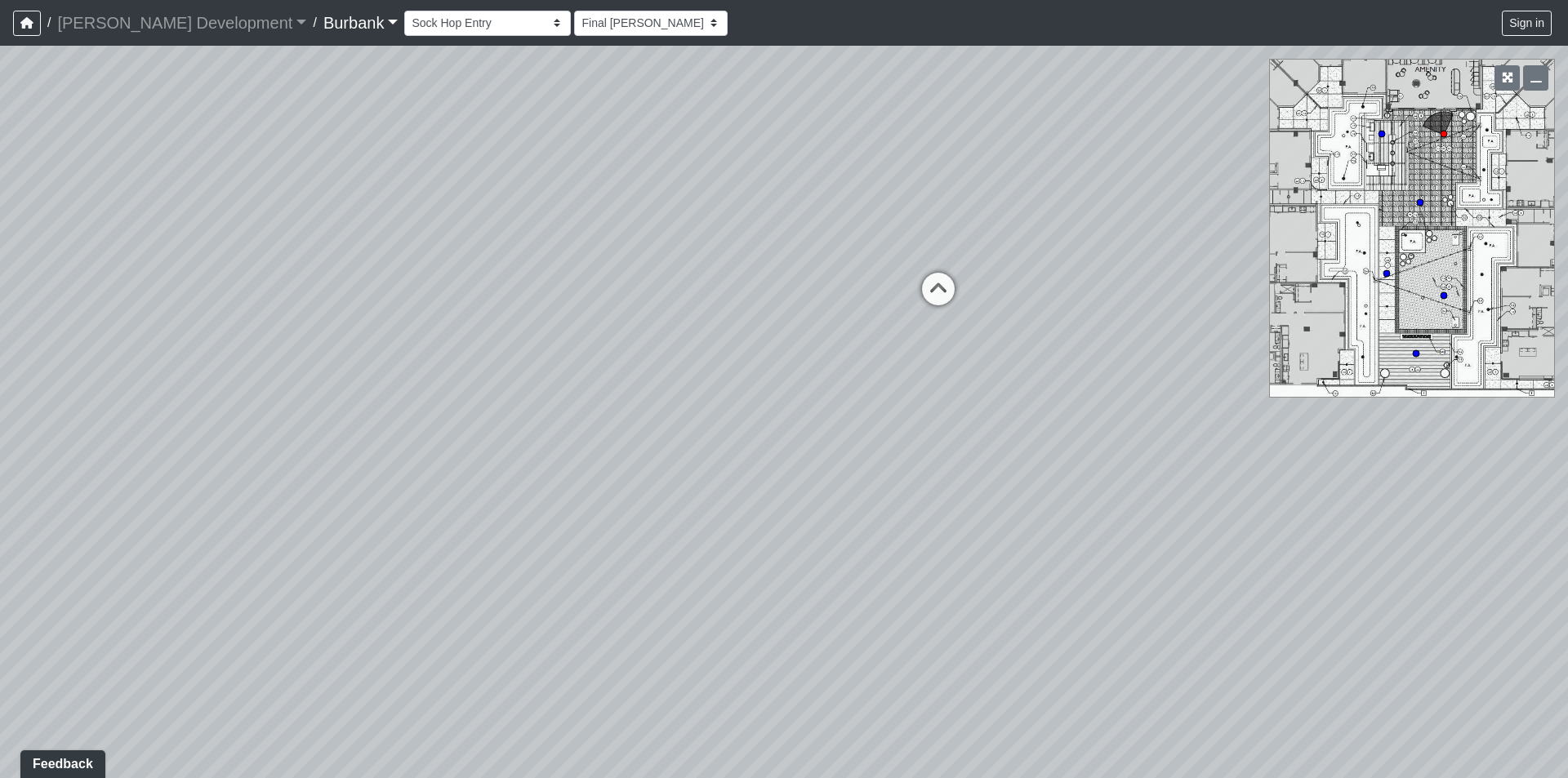 drag, startPoint x: 1080, startPoint y: 385, endPoint x: 907, endPoint y: 317, distance: 185.88437 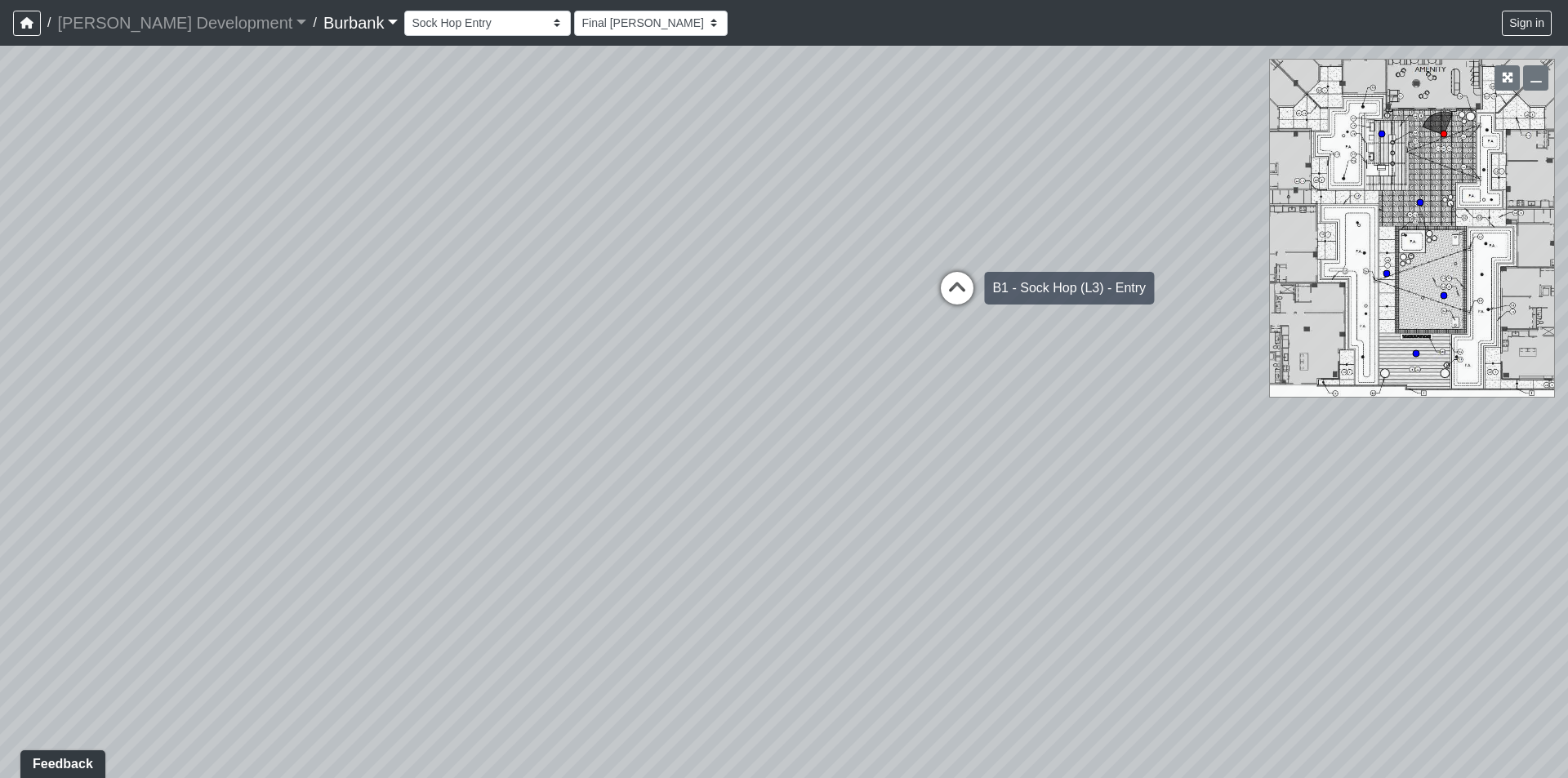 click at bounding box center (957, 296) 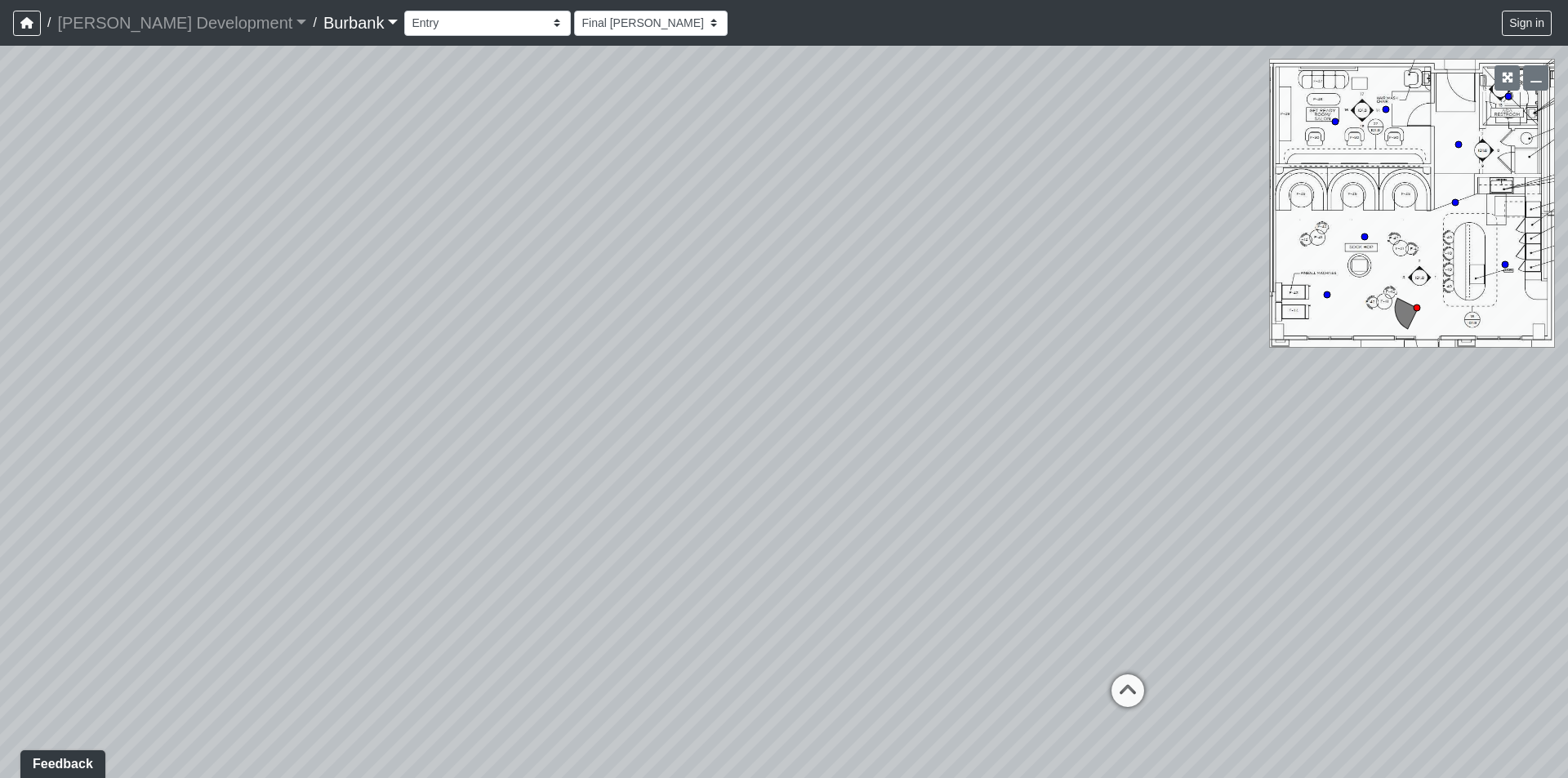 drag, startPoint x: 606, startPoint y: 404, endPoint x: 1797, endPoint y: 556, distance: 1200.6602 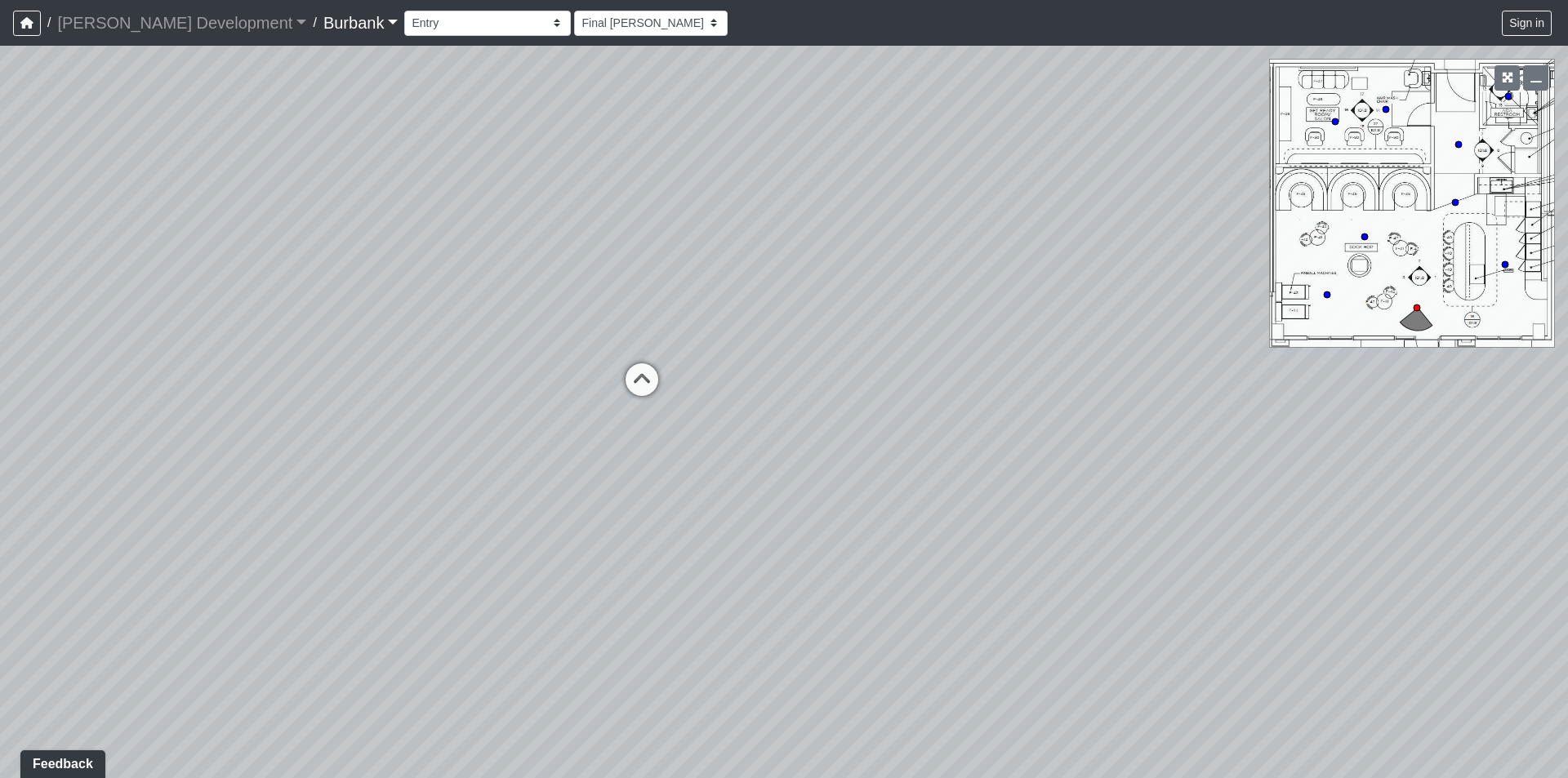 drag, startPoint x: 500, startPoint y: 364, endPoint x: 1388, endPoint y: 341, distance: 888.2978 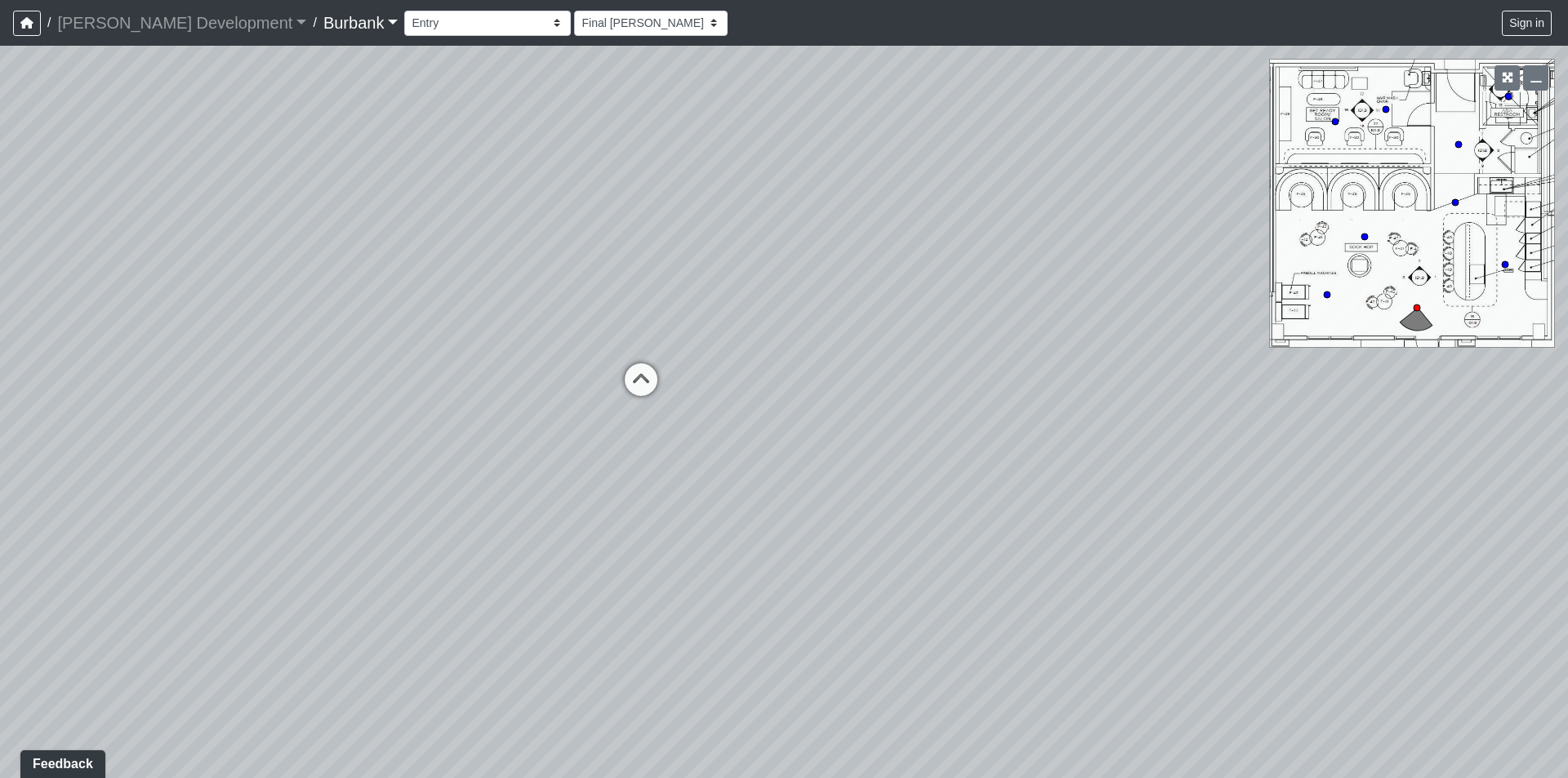 click at bounding box center (641, 388) 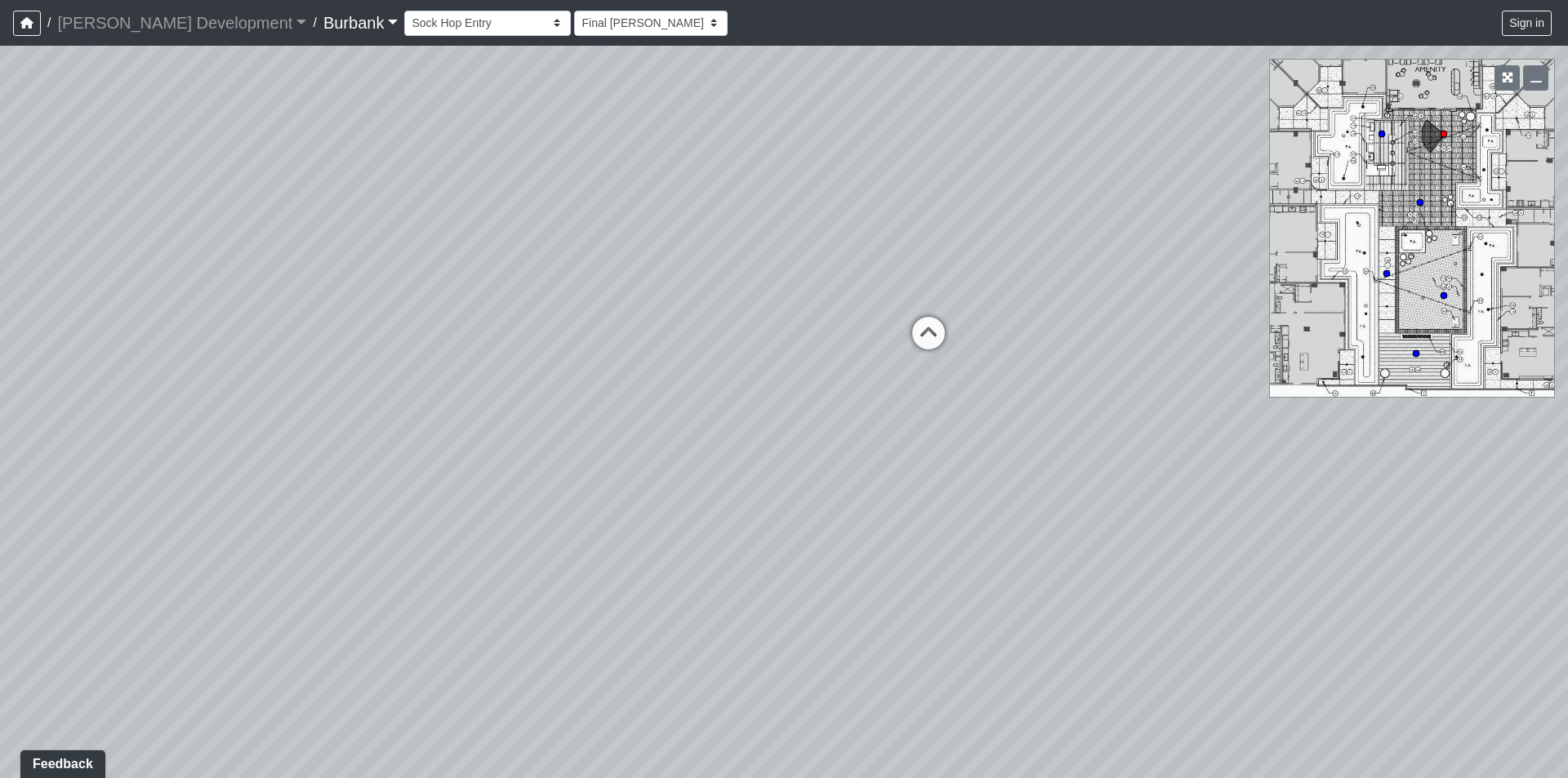 drag, startPoint x: 1127, startPoint y: 432, endPoint x: 143, endPoint y: 379, distance: 985.4263 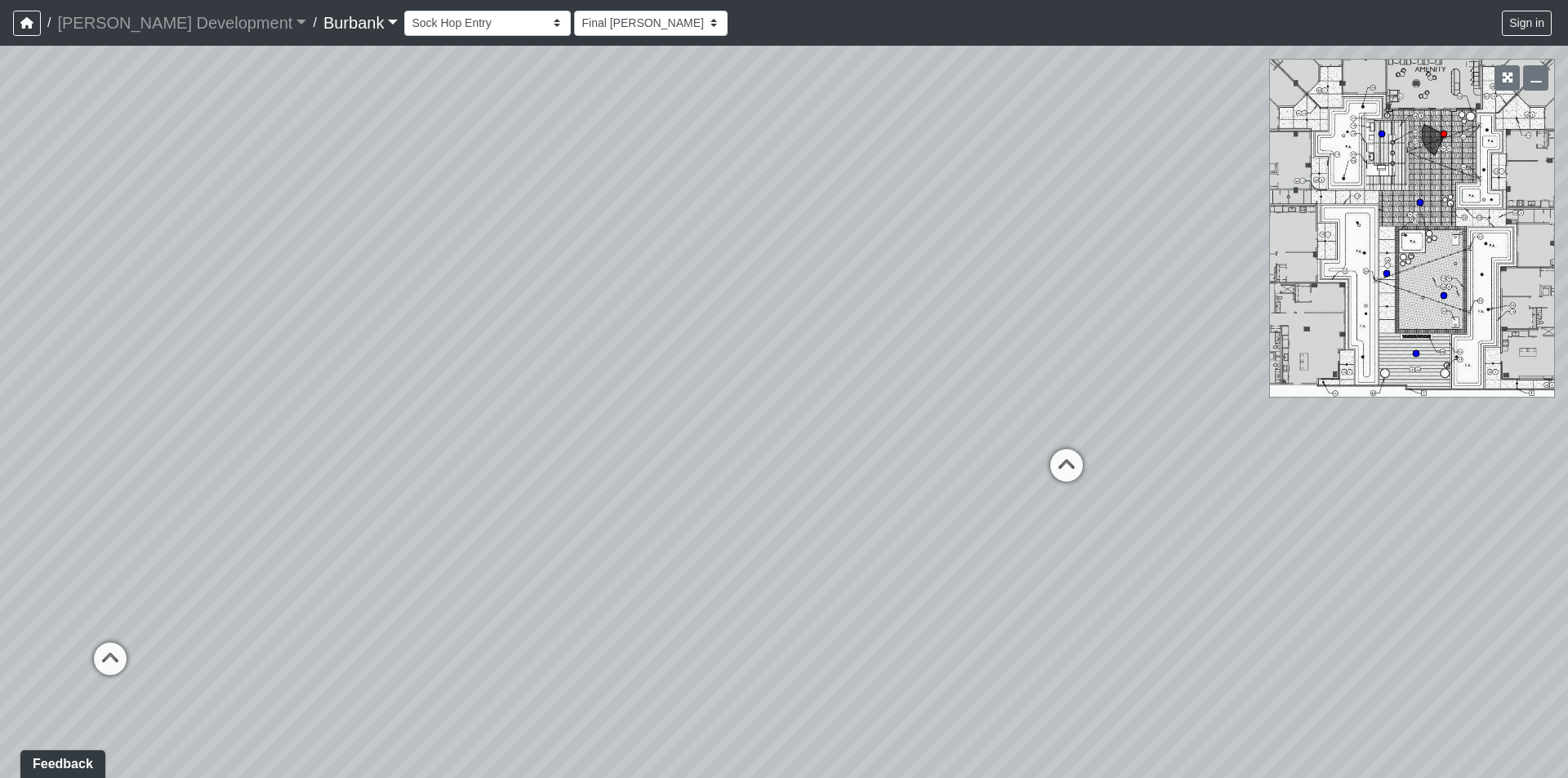 drag, startPoint x: 872, startPoint y: 542, endPoint x: 1058, endPoint y: 695, distance: 240.84227 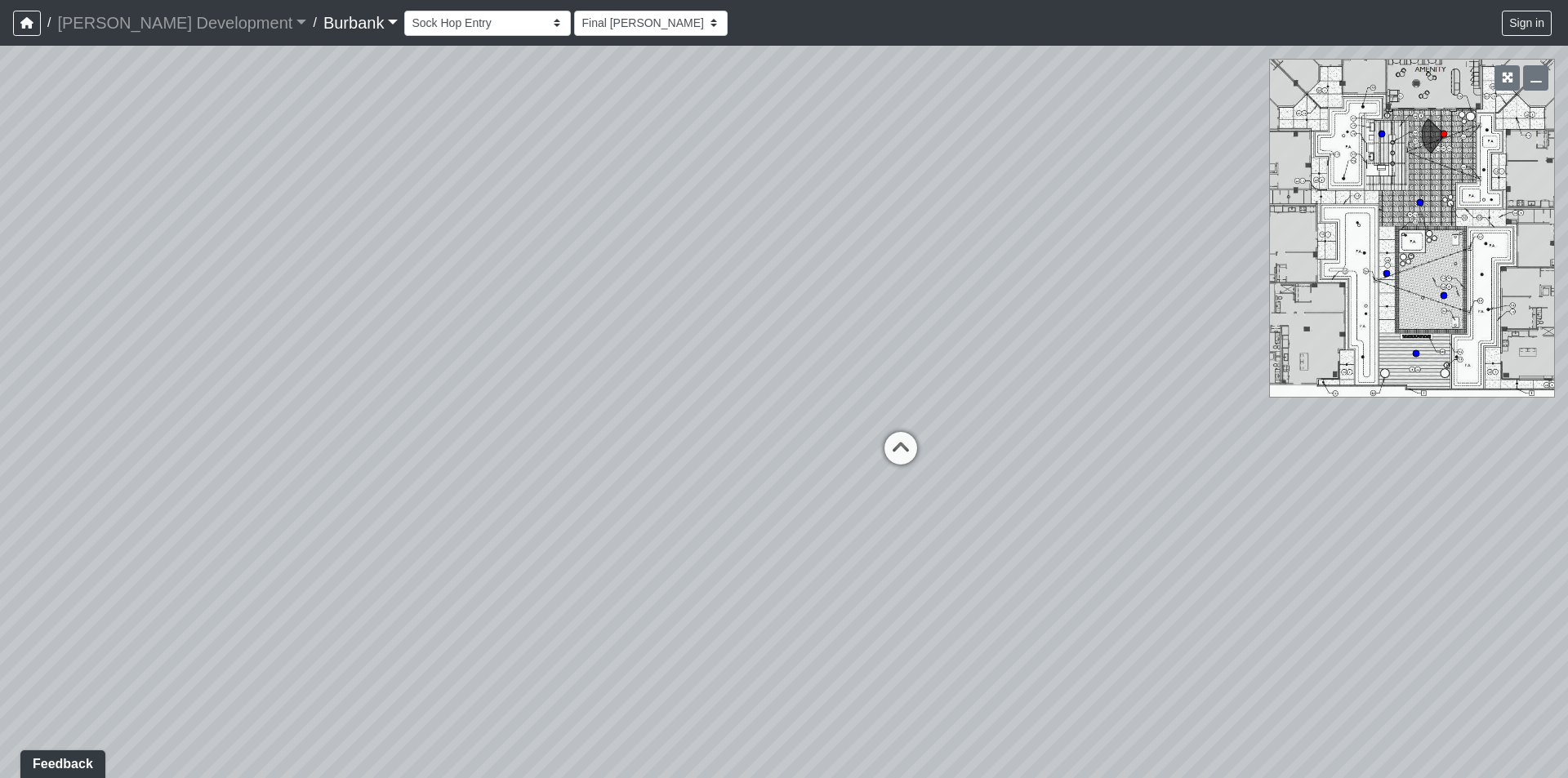 drag, startPoint x: 858, startPoint y: 604, endPoint x: 790, endPoint y: 613, distance: 68.593 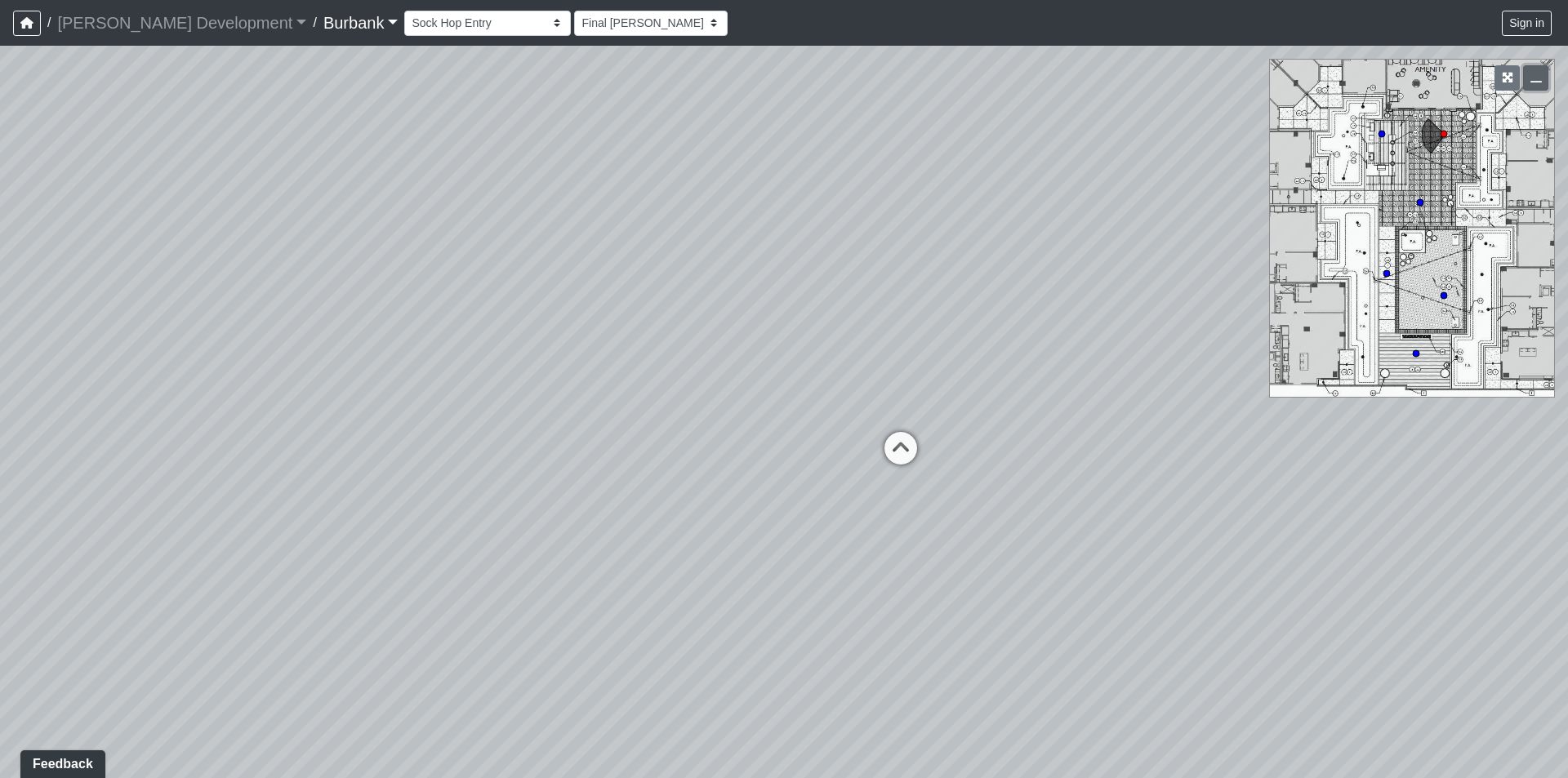 click at bounding box center (1536, 78) 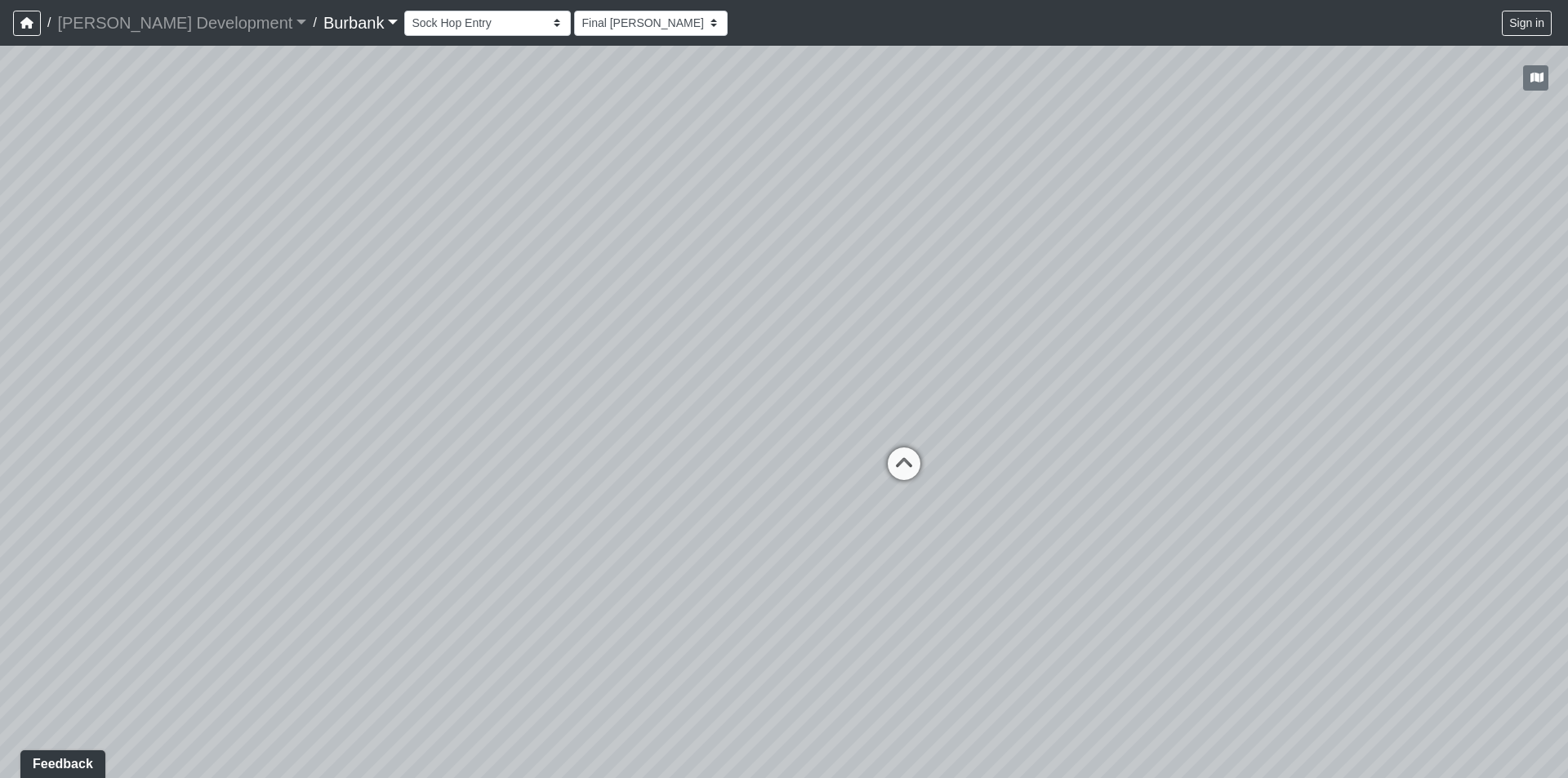 drag, startPoint x: 908, startPoint y: 579, endPoint x: 922, endPoint y: 600, distance: 25.23886 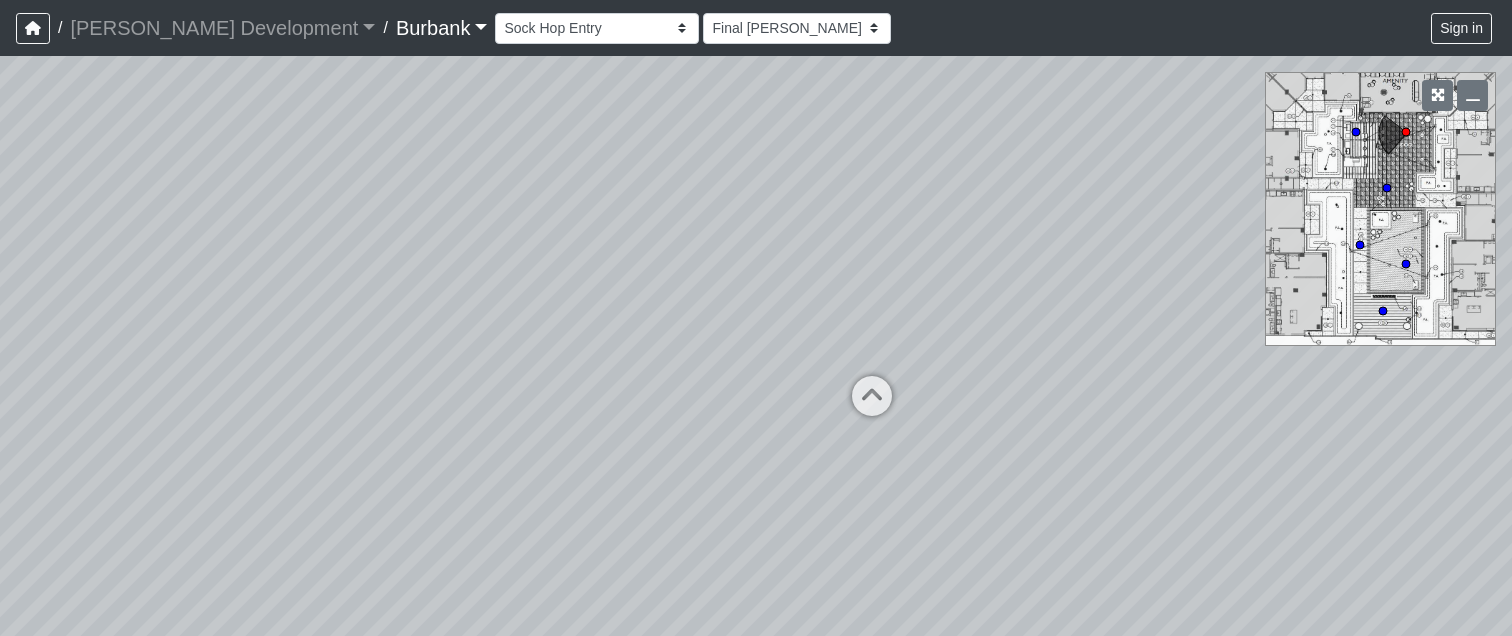select on "g6TFSfbjQJogKzeJAQWZ2N" 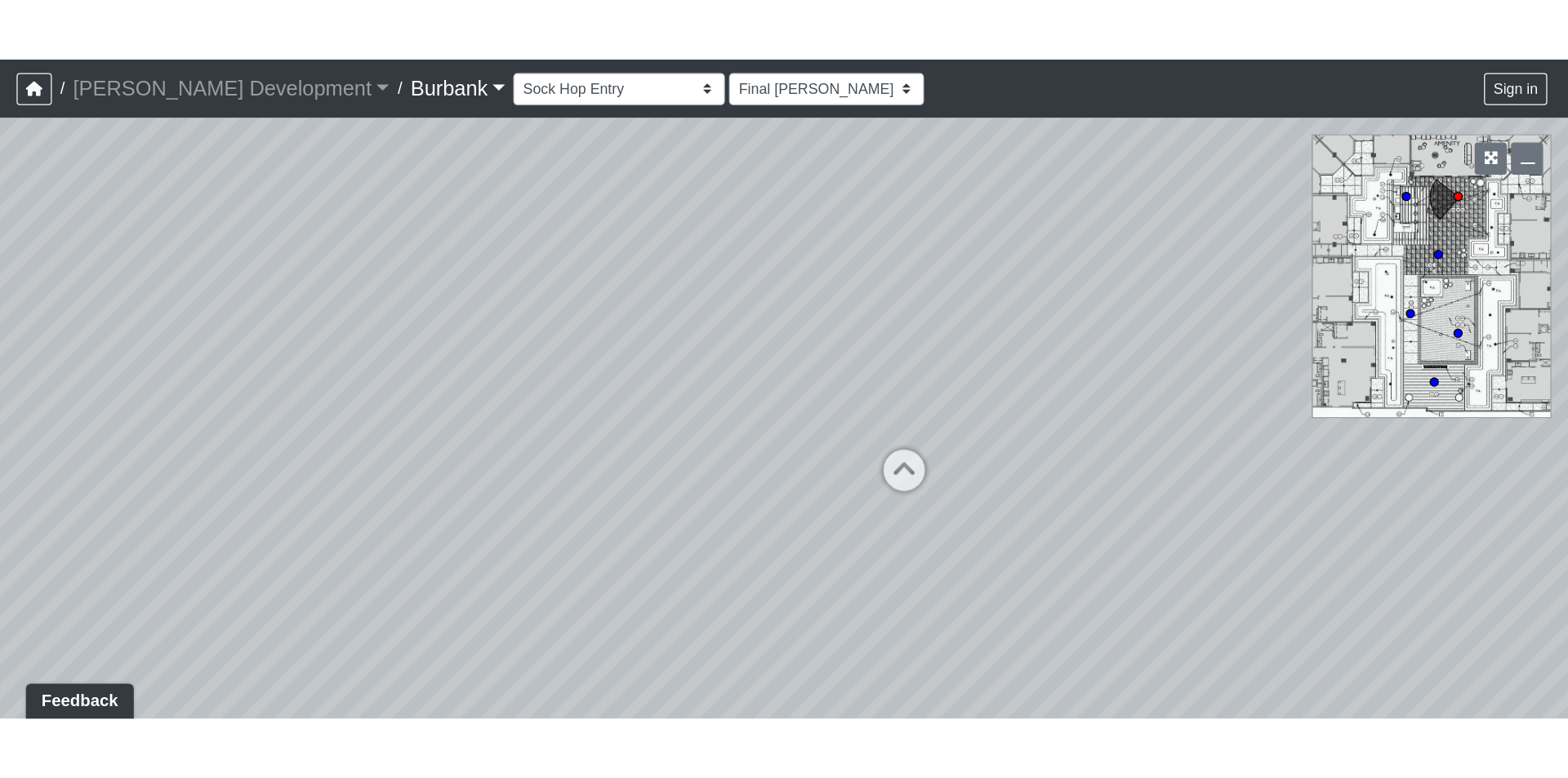 scroll, scrollTop: 0, scrollLeft: 0, axis: both 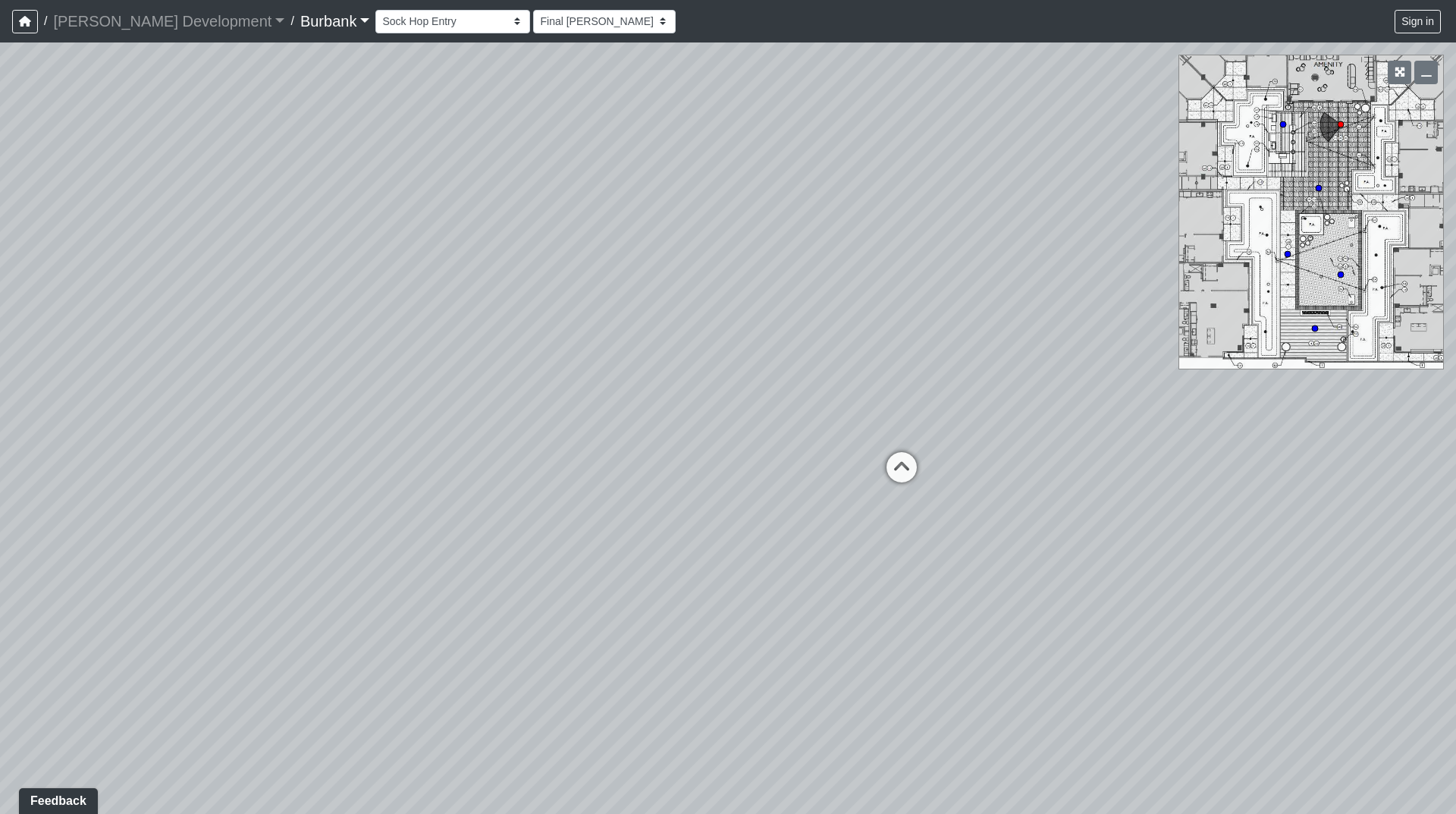 drag, startPoint x: 897, startPoint y: 465, endPoint x: 898, endPoint y: 435, distance: 30.016662 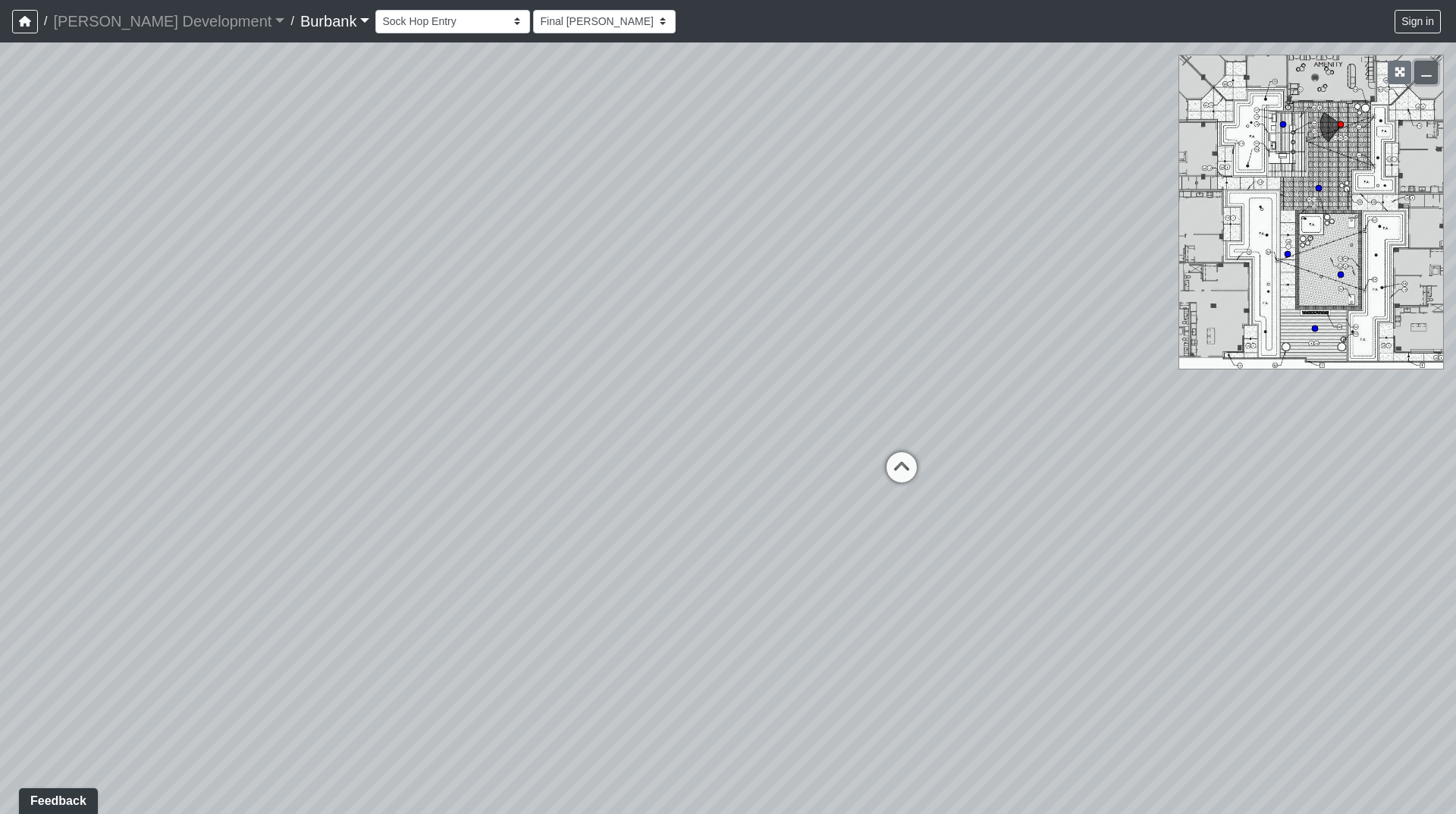click at bounding box center (1426, 72) 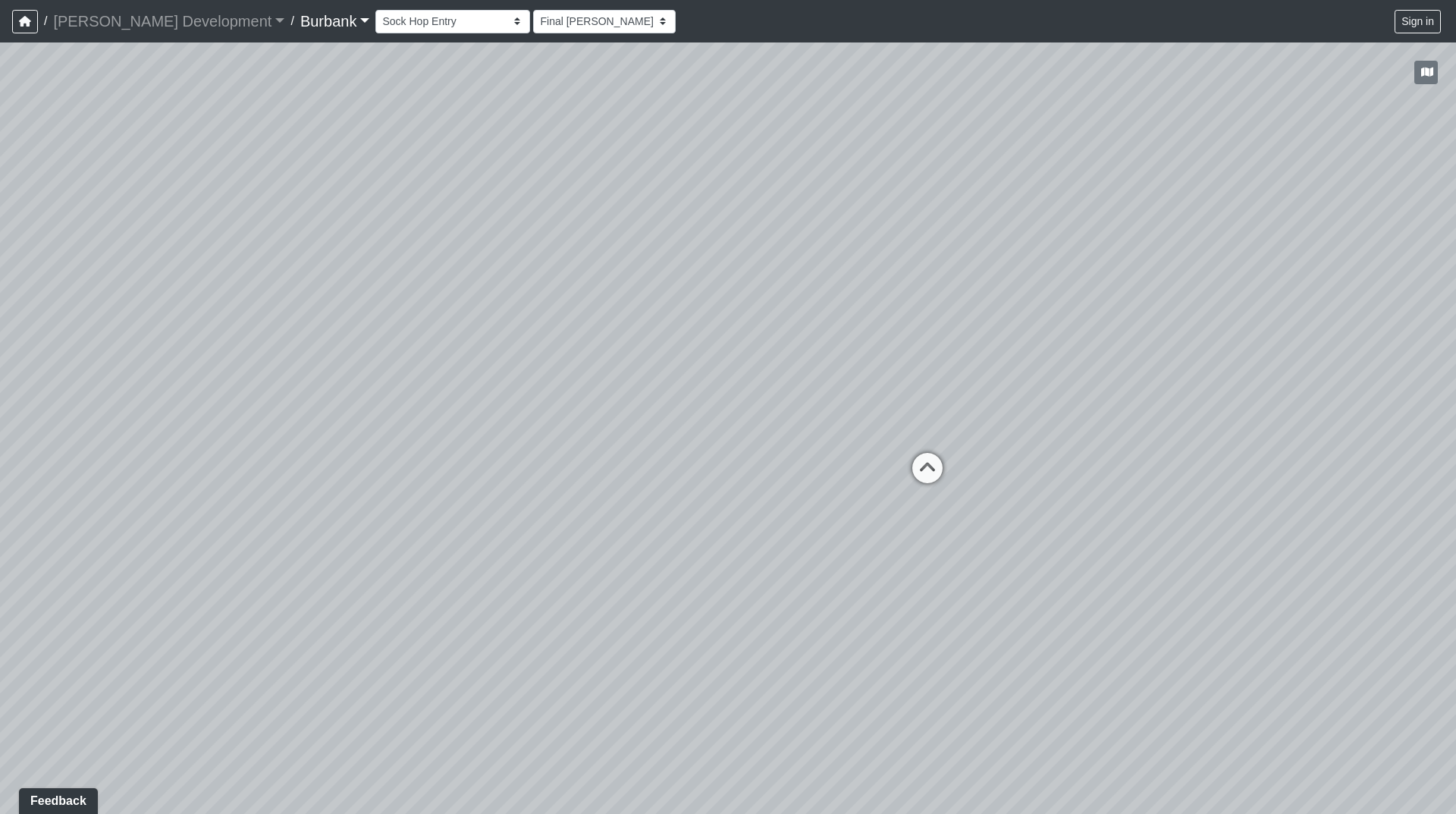 drag, startPoint x: 655, startPoint y: 687, endPoint x: 690, endPoint y: 686, distance: 35.014283 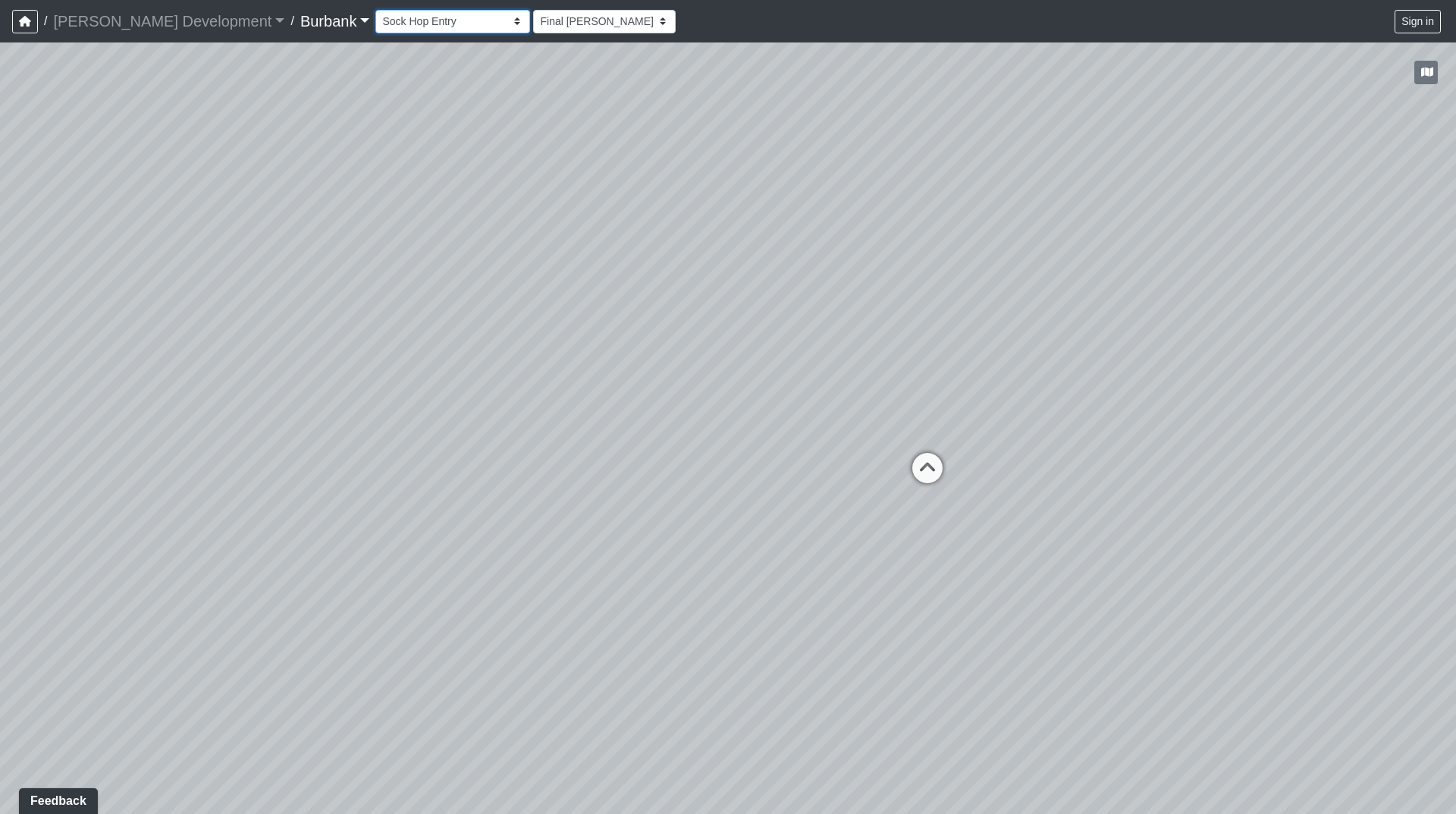 click on "Couch Counter Entry Pool Table Seating Cardio Entry Weights Archway Flatscreen Island Kitchen Nanawalls Seating Cardio Entry Weights Fireplace 1 Fireplace 2 Walkway 1 Walkway 2 Fireplace Grill Counter Patio Sock Hop Entry Turf Walkway Booth Seating Conference Room 1 Conference Room 2 Conference Room Entry Counters Entry Screen Wall Windows Balcony Bench Patio Nanawall Windows Entry Seating Arch Hallway Counter Entry Hallway Leasing Entry Leasing Office 1 Leasing Office 2 Mailroom Entry Popup Retail Top of Ramp Waiting Area 1 Waiting Area 2 Archway Back Door Bottom of Stairs Elevator Hallway Package Center Ramp Top of Stairs Archway Bathroom Booth Entry Hallway Kitchen Seating Entry TV Counter Entry Green Screen Hallway Long Counter Make-Up Room Pivot Door Podcast Room 1 Podcast Room 2 Prop Storage Bench Firepit Grill 1 Grill 2 Turf Booth Seating Conference Room Counters Entry Pods Couch Entry Lobby Mailroom Hallway 1 Mailroom Hallway 2 Office 1 Office 2 Package Room Seating Cabanas Deck Fireplace Pool Entry" at bounding box center [453, 21] 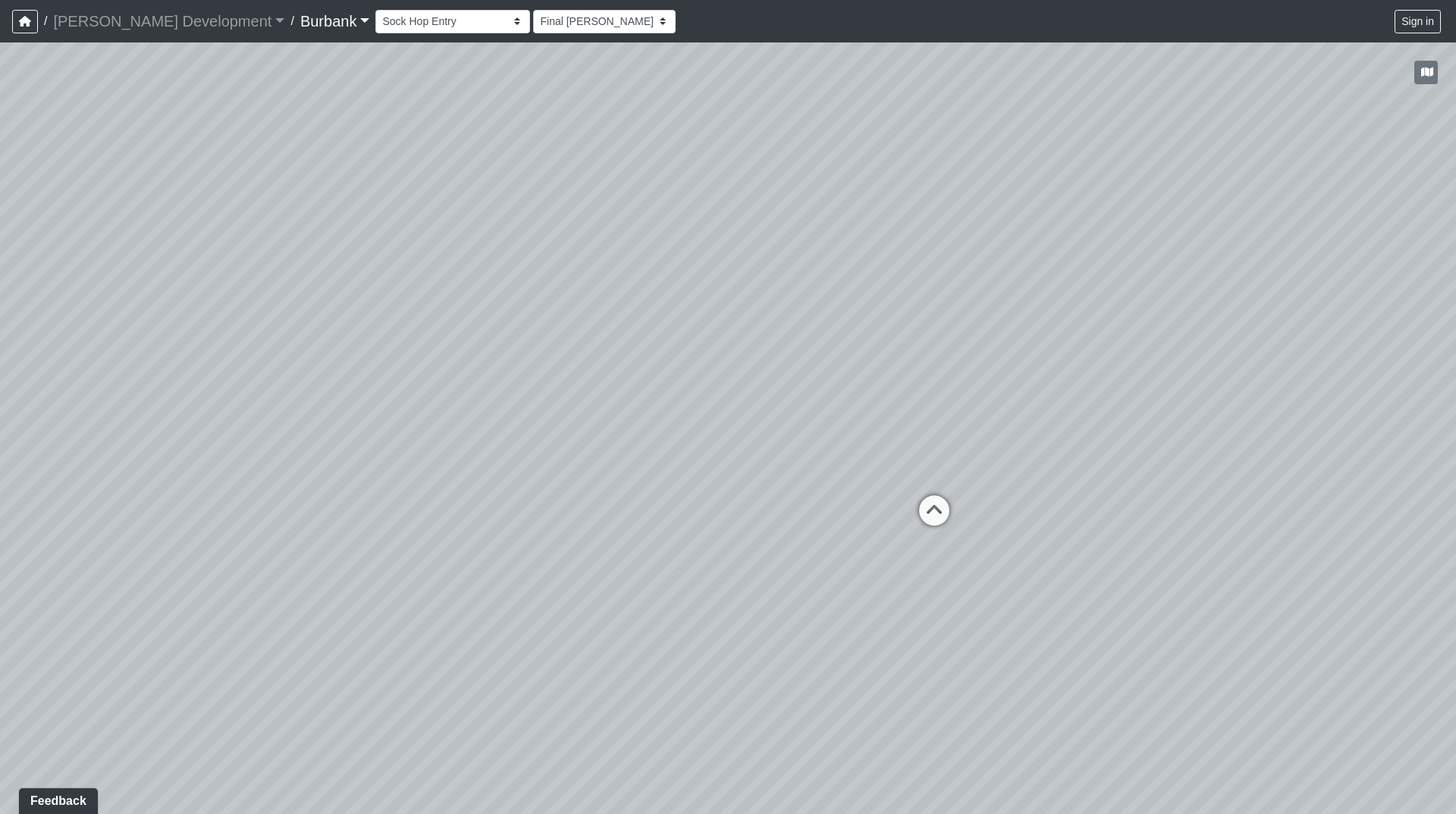 drag, startPoint x: 843, startPoint y: 363, endPoint x: 849, endPoint y: 413, distance: 50.35871 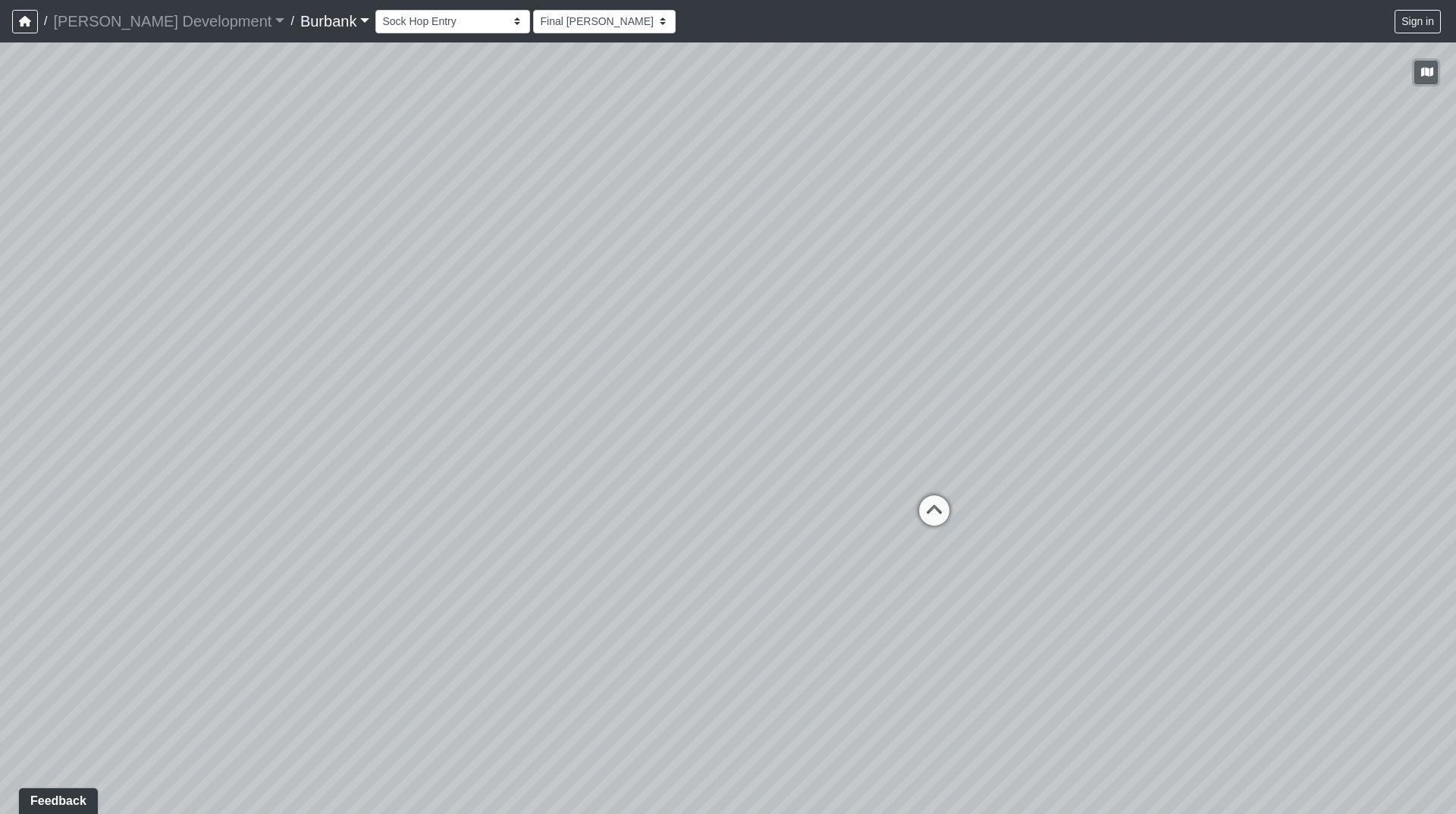 click at bounding box center (1427, 72) 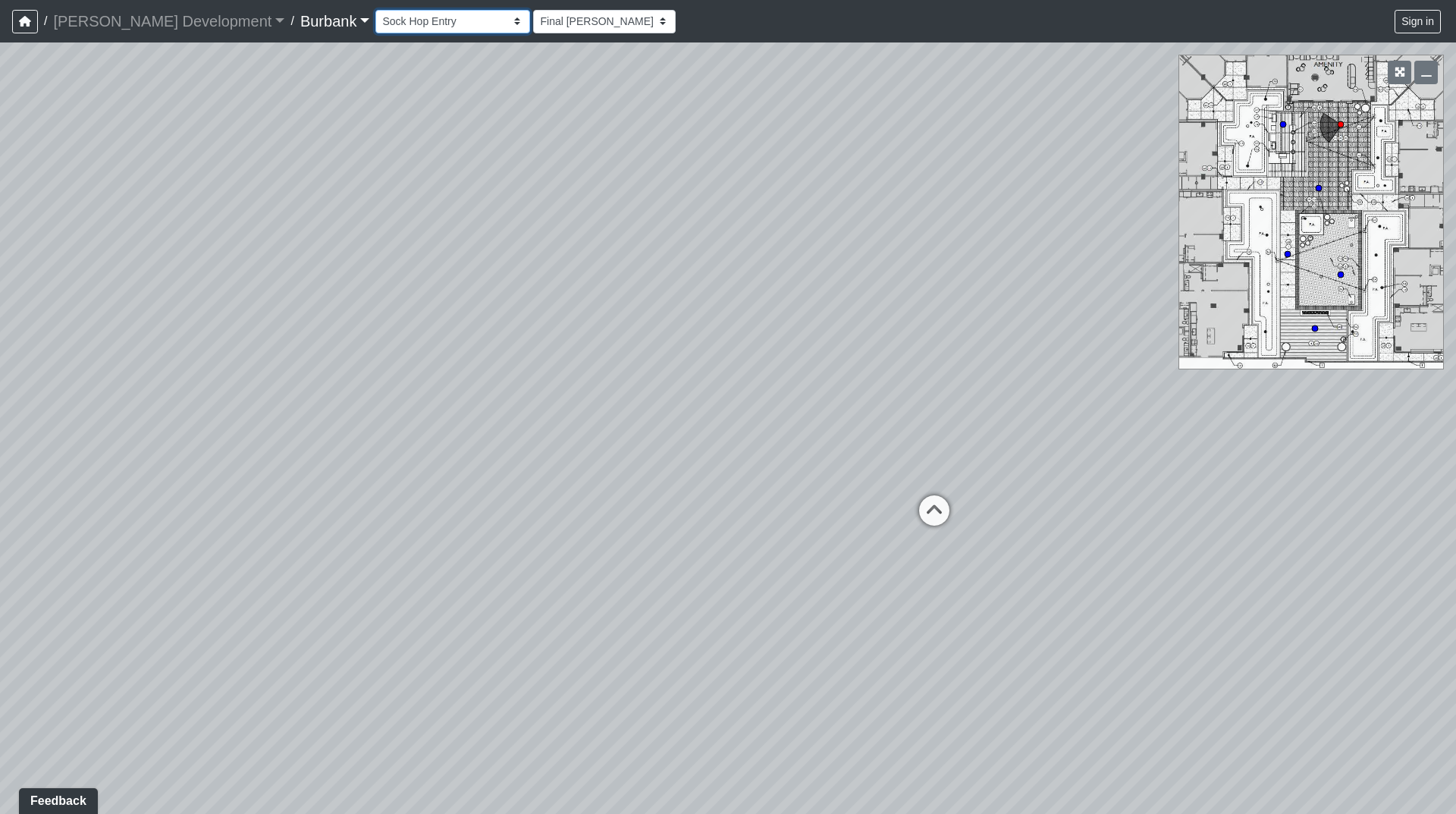 click on "Couch Counter Entry Pool Table Seating Cardio Entry Weights Archway Flatscreen Island Kitchen Nanawalls Seating Cardio Entry Weights Fireplace 1 Fireplace 2 Walkway 1 Walkway 2 Fireplace Grill Counter Patio Sock Hop Entry Turf Walkway Booth Seating Conference Room 1 Conference Room 2 Conference Room Entry Counters Entry Screen Wall Windows Balcony Bench Patio Nanawall Windows Entry Seating Arch Hallway Counter Entry Hallway Leasing Entry Leasing Office 1 Leasing Office 2 Mailroom Entry Popup Retail Top of Ramp Waiting Area 1 Waiting Area 2 Archway Back Door Bottom of Stairs Elevator Hallway Package Center Ramp Top of Stairs Archway Bathroom Booth Entry Hallway Kitchen Seating Entry TV Counter Entry Green Screen Hallway Long Counter Make-Up Room Pivot Door Podcast Room 1 Podcast Room 2 Prop Storage Bench Firepit Grill 1 Grill 2 Turf Booth Seating Conference Room Counters Entry Pods Couch Entry Lobby Mailroom Hallway 1 Mailroom Hallway 2 Office 1 Office 2 Package Room Seating Cabanas Deck Fireplace Pool Entry" at bounding box center [453, 21] 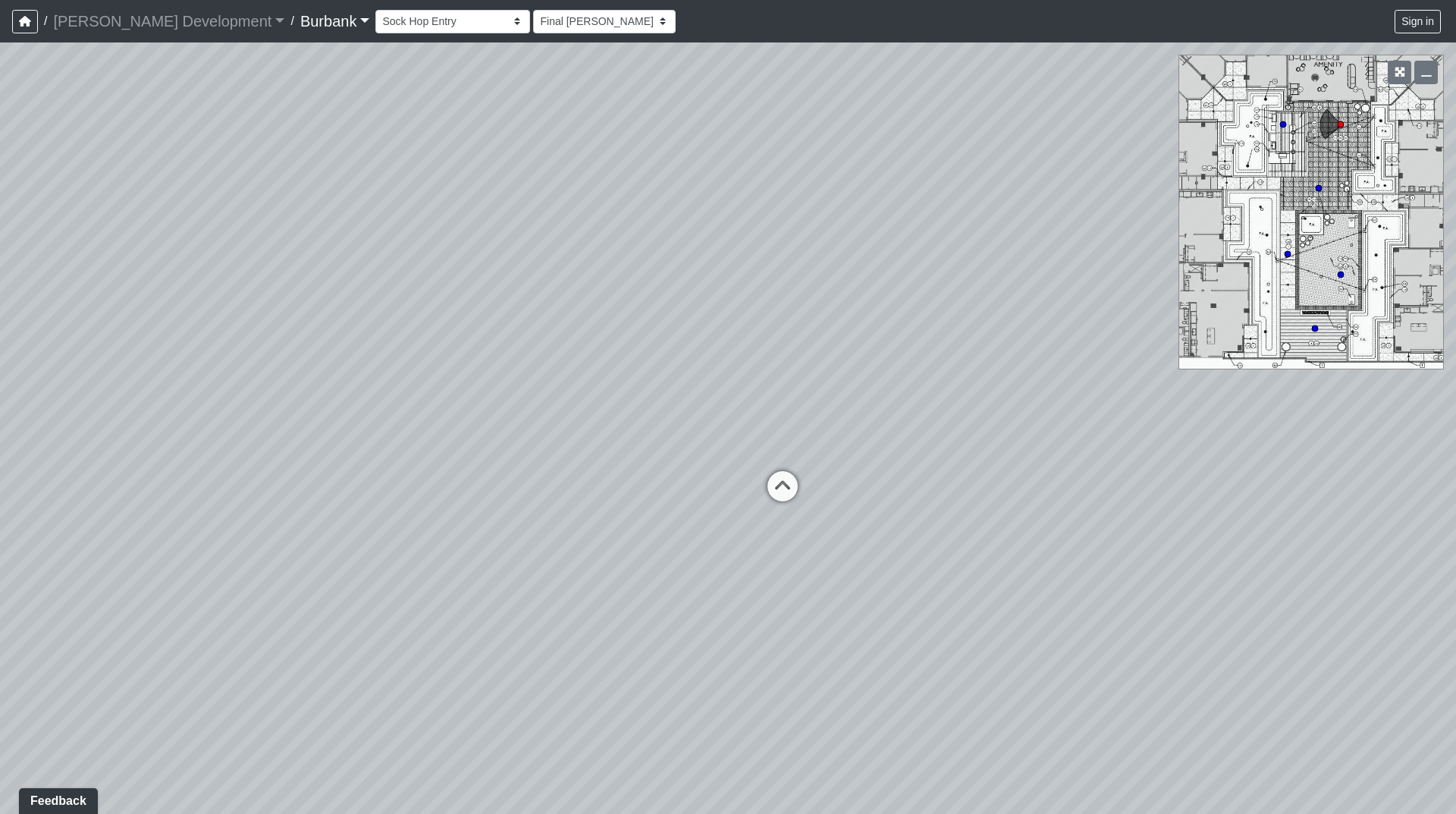 drag, startPoint x: 1016, startPoint y: 174, endPoint x: 863, endPoint y: 140, distance: 156.73226 